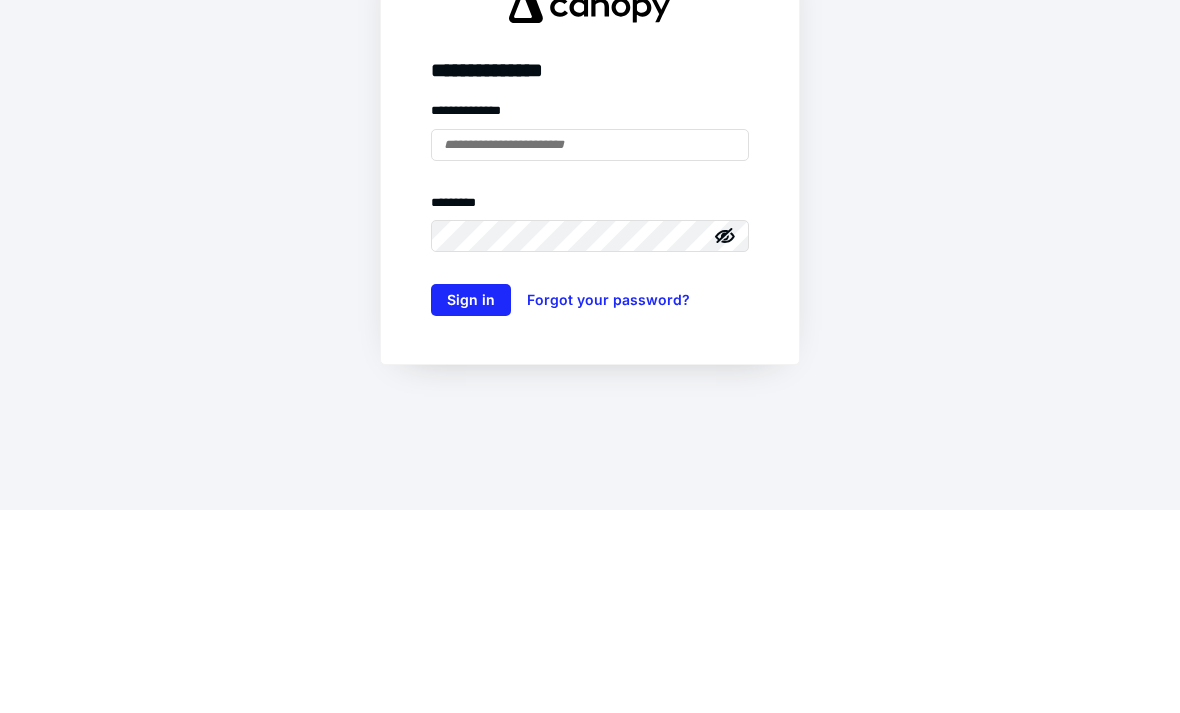 scroll, scrollTop: 0, scrollLeft: 0, axis: both 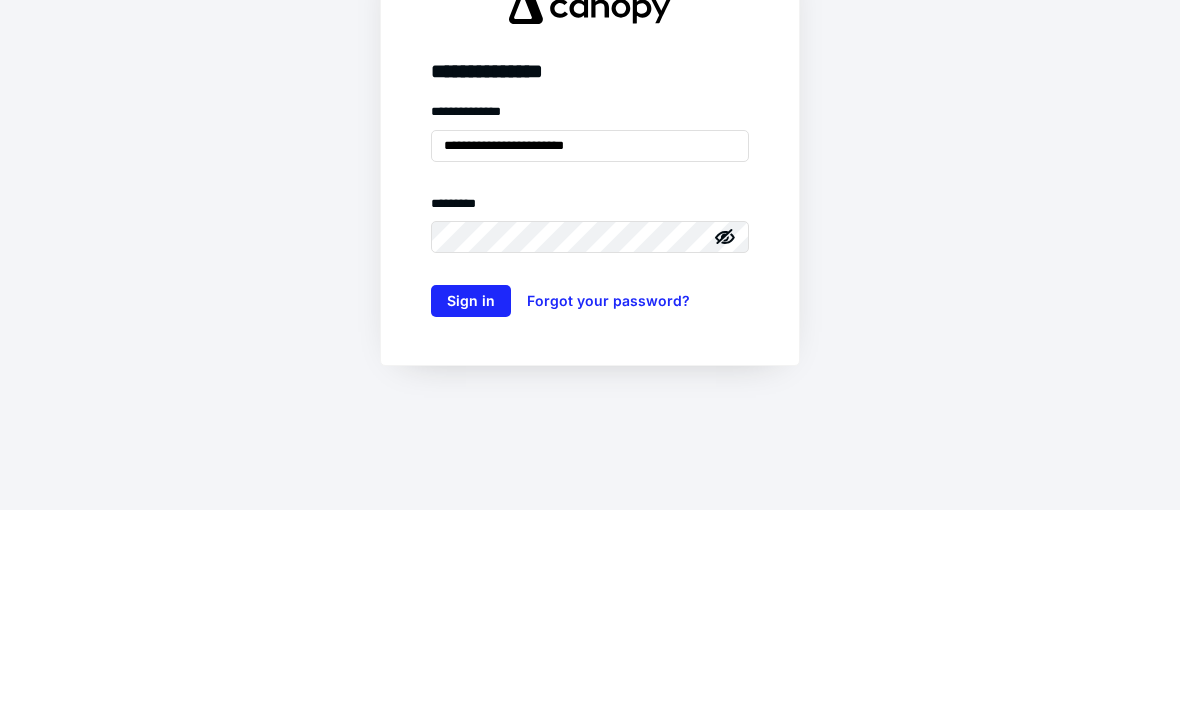 type on "**********" 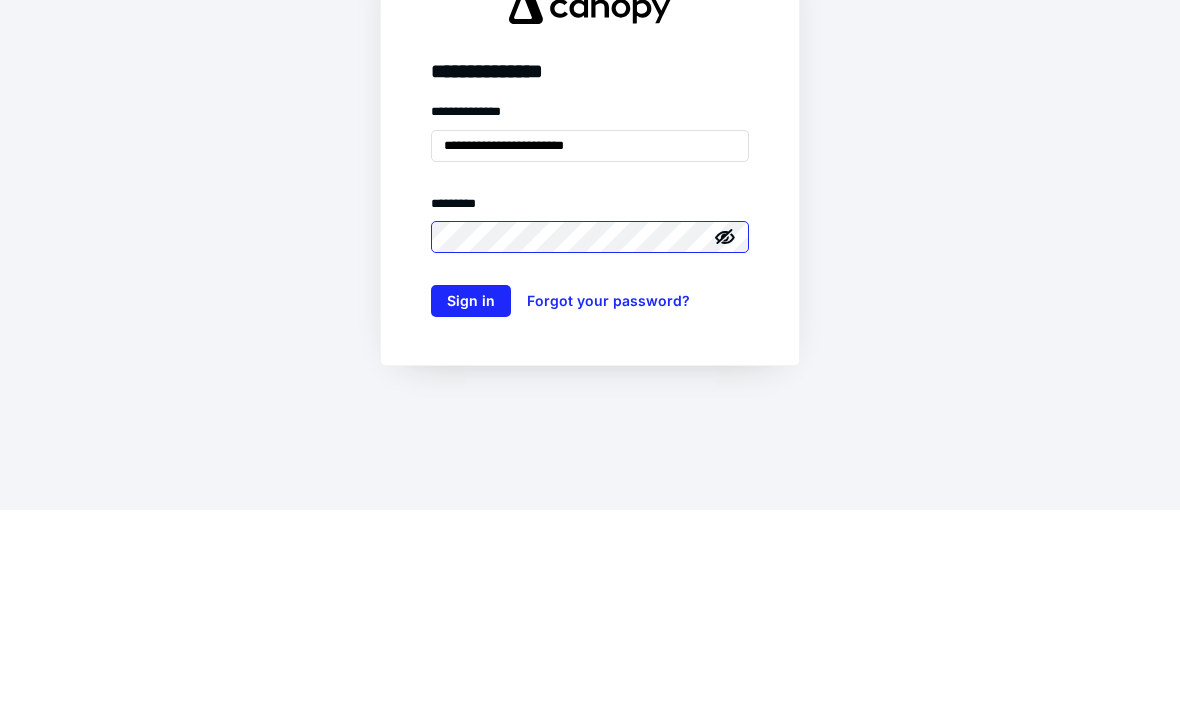 scroll, scrollTop: 64, scrollLeft: 0, axis: vertical 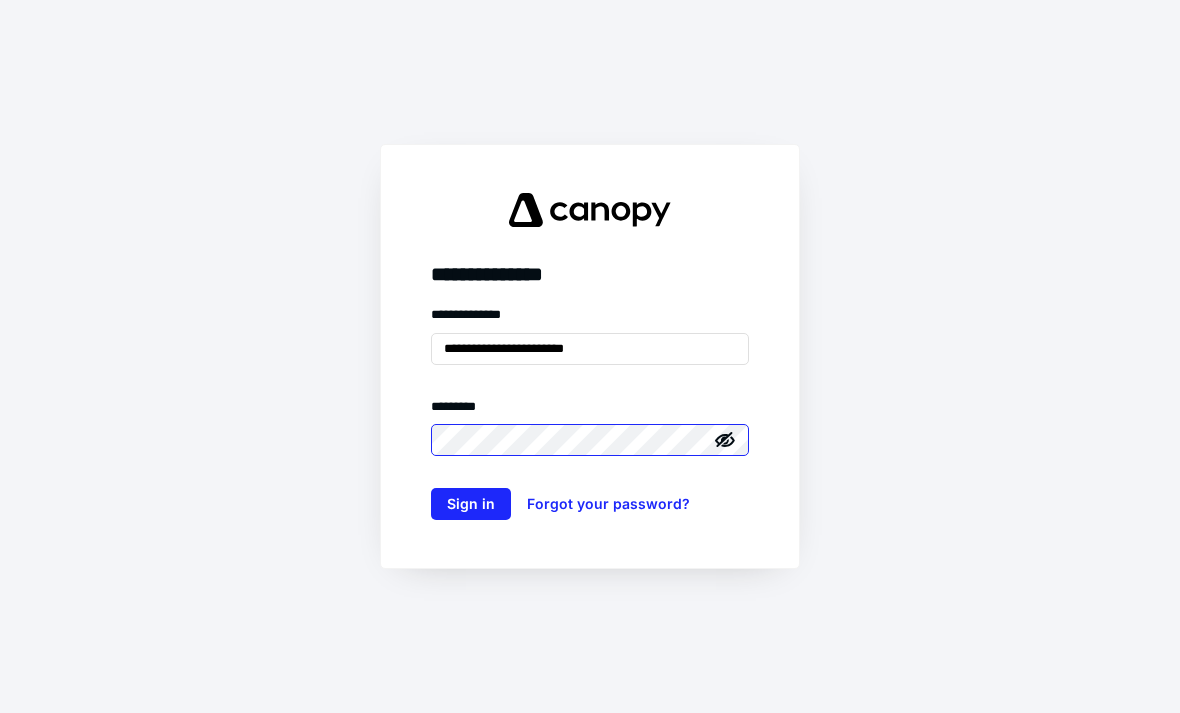 click on "Sign in" at bounding box center [471, 504] 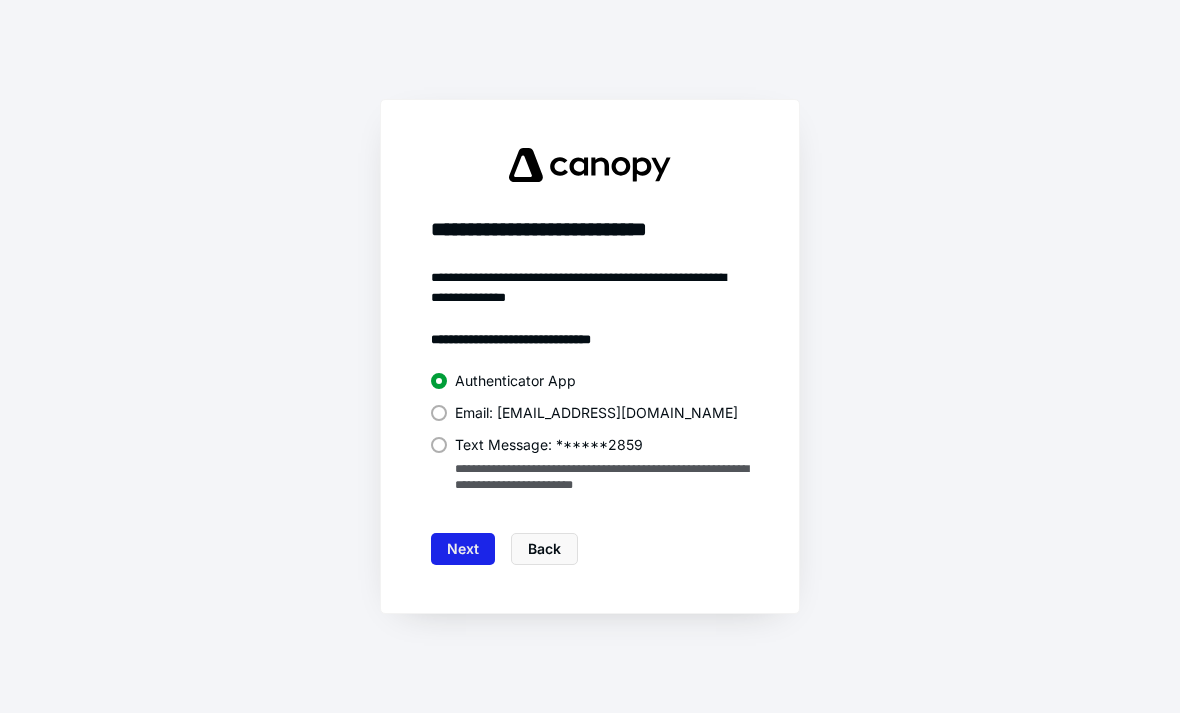 click on "Next" at bounding box center [463, 549] 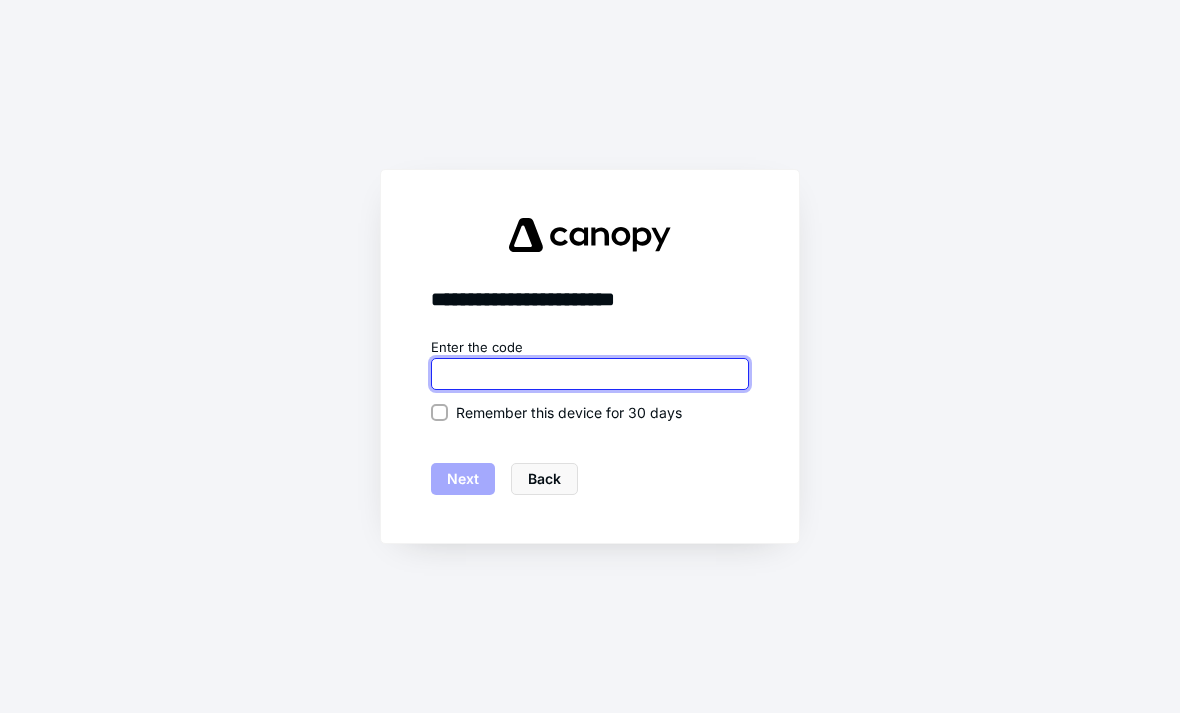 click at bounding box center (590, 374) 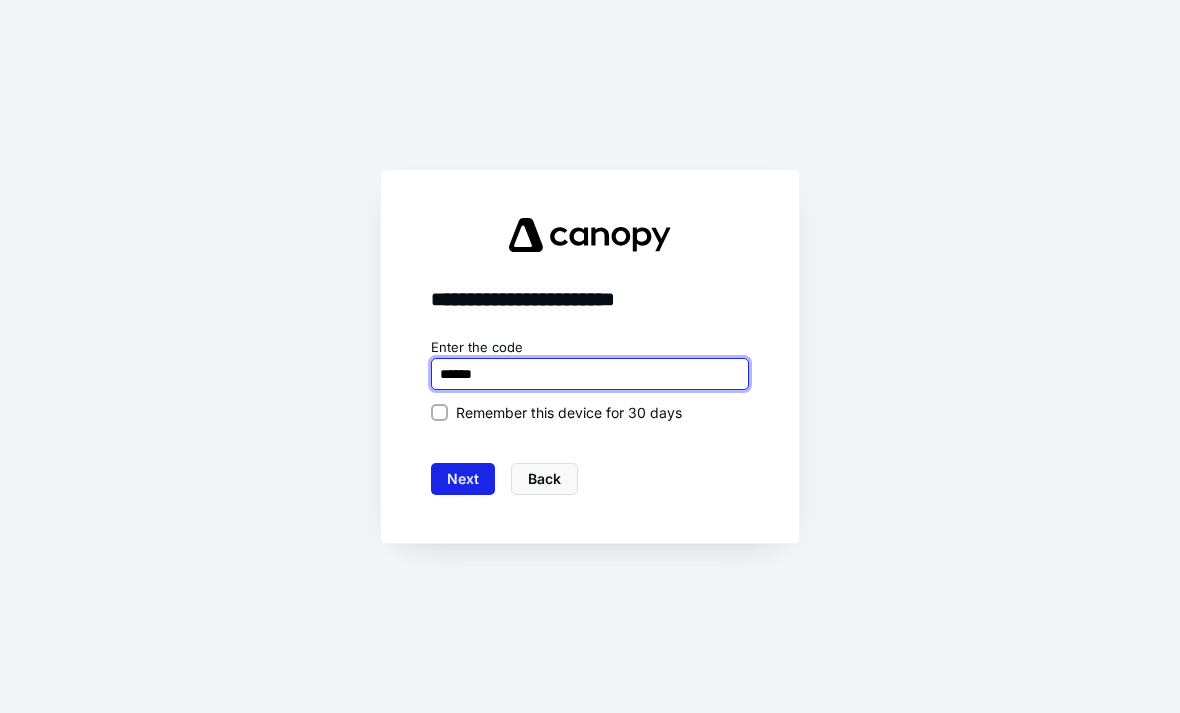 type on "******" 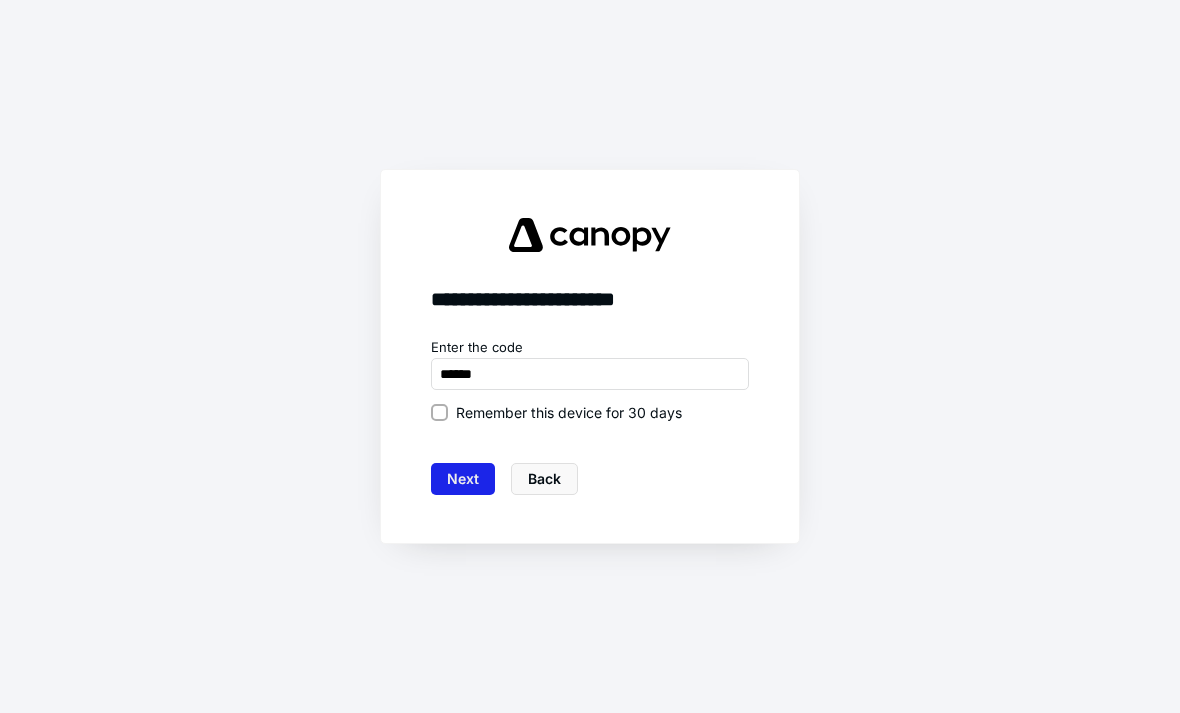 click on "Next" at bounding box center (463, 479) 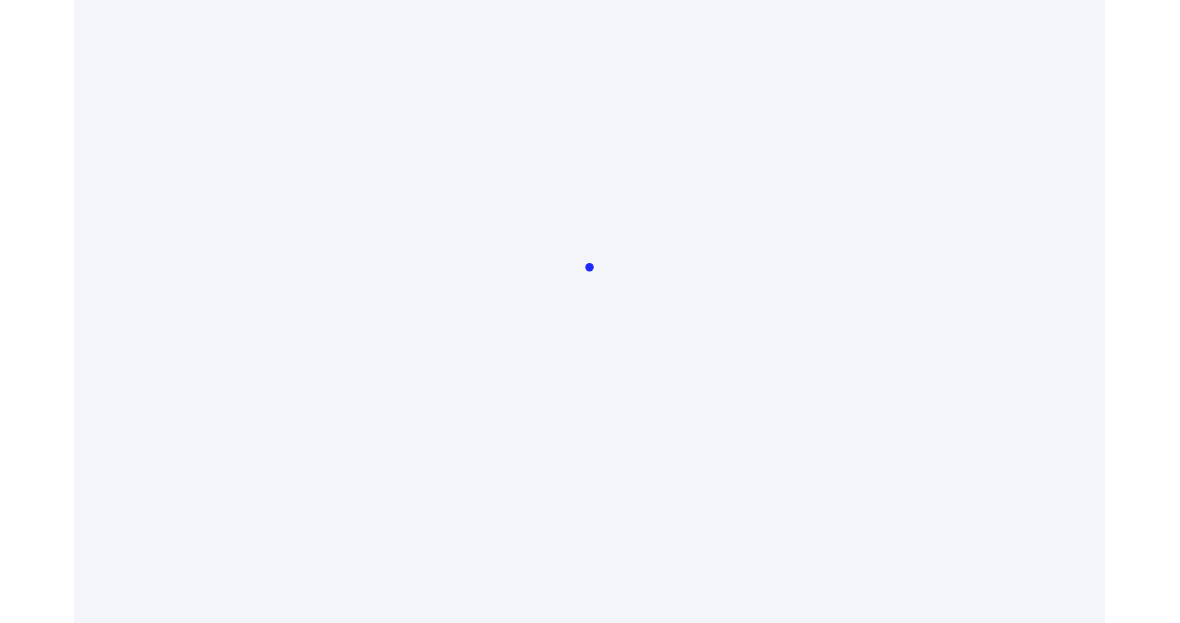 scroll, scrollTop: 0, scrollLeft: 0, axis: both 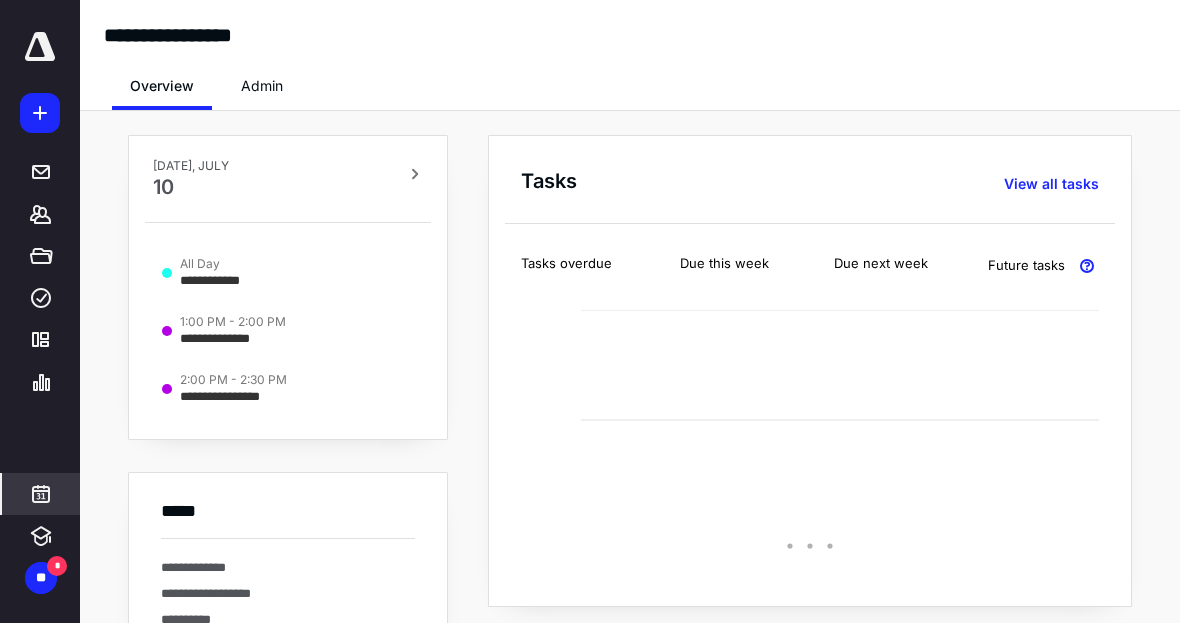 click 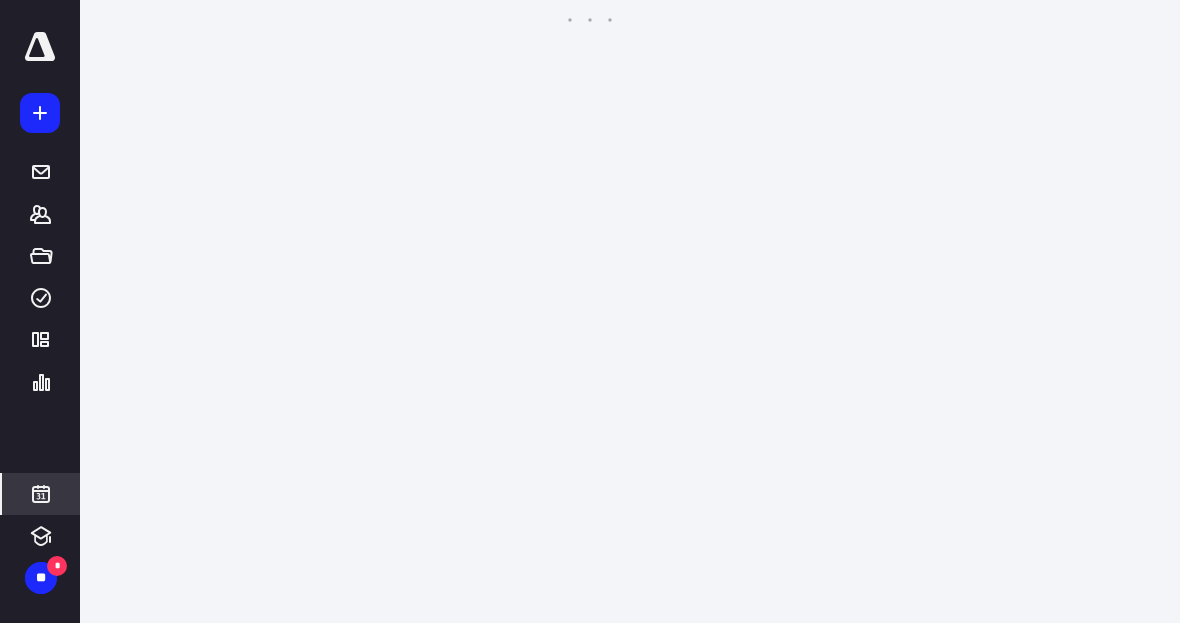 scroll, scrollTop: 295, scrollLeft: 0, axis: vertical 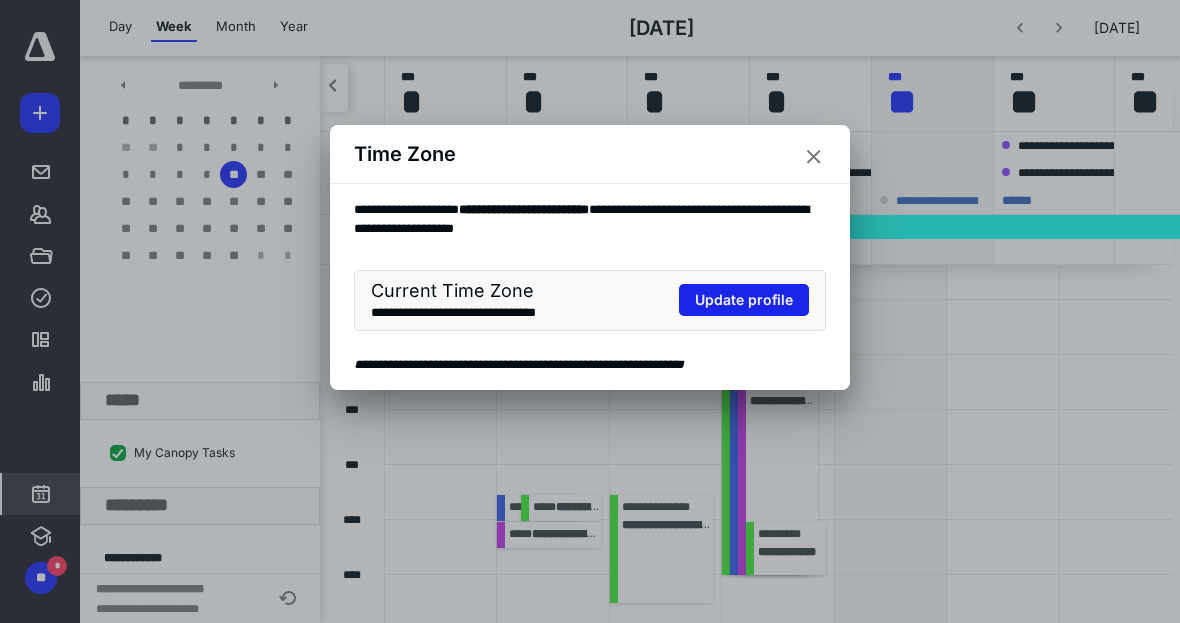 click on "Update profile" at bounding box center (744, 300) 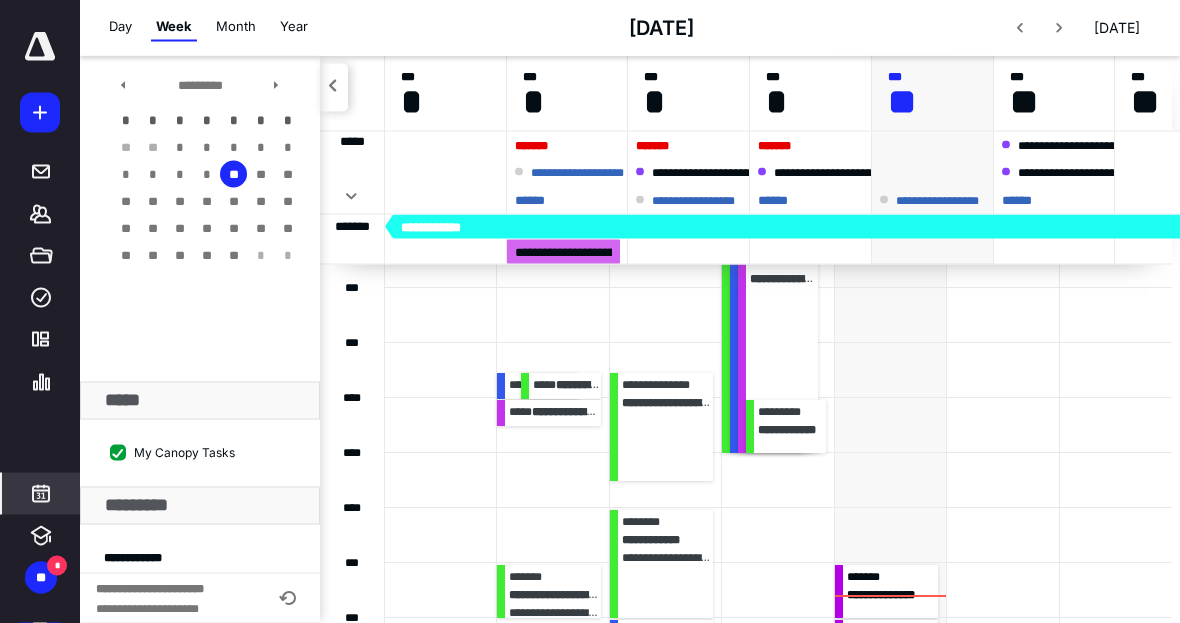 scroll, scrollTop: 421, scrollLeft: 0, axis: vertical 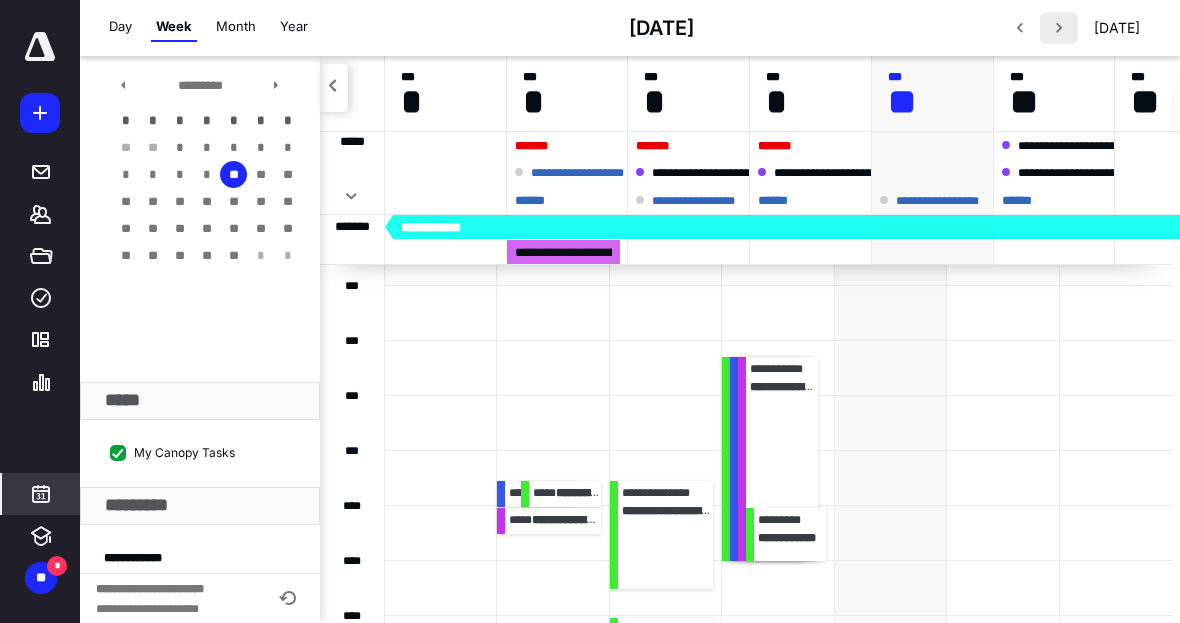 click at bounding box center (1059, 28) 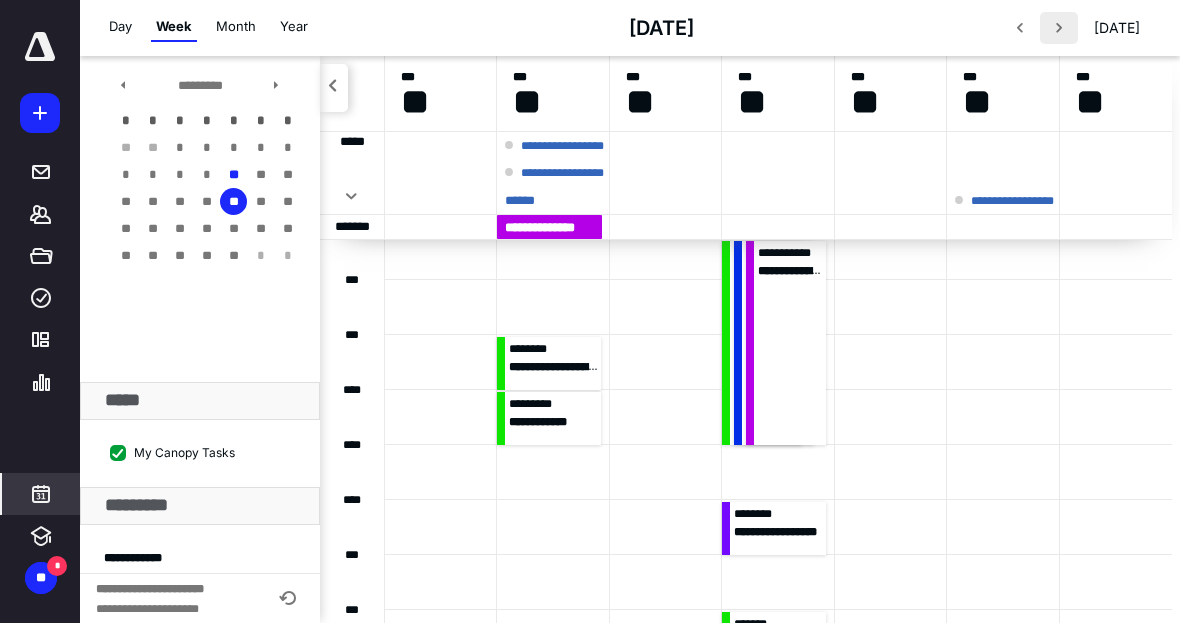scroll, scrollTop: 406, scrollLeft: 0, axis: vertical 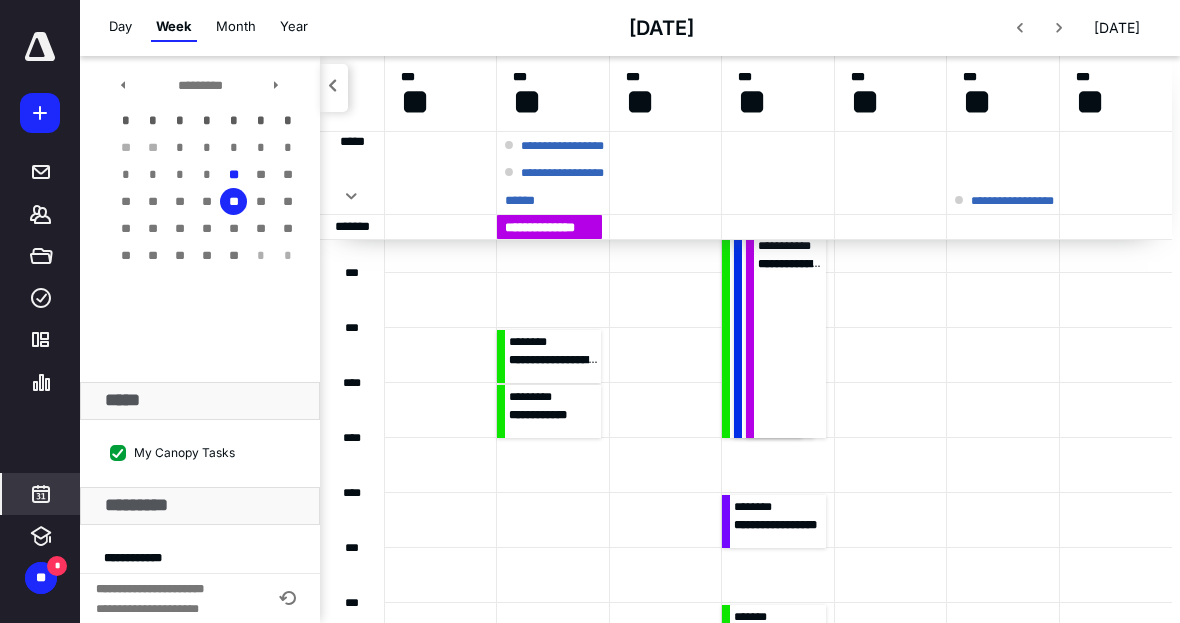 click at bounding box center [552, 410] 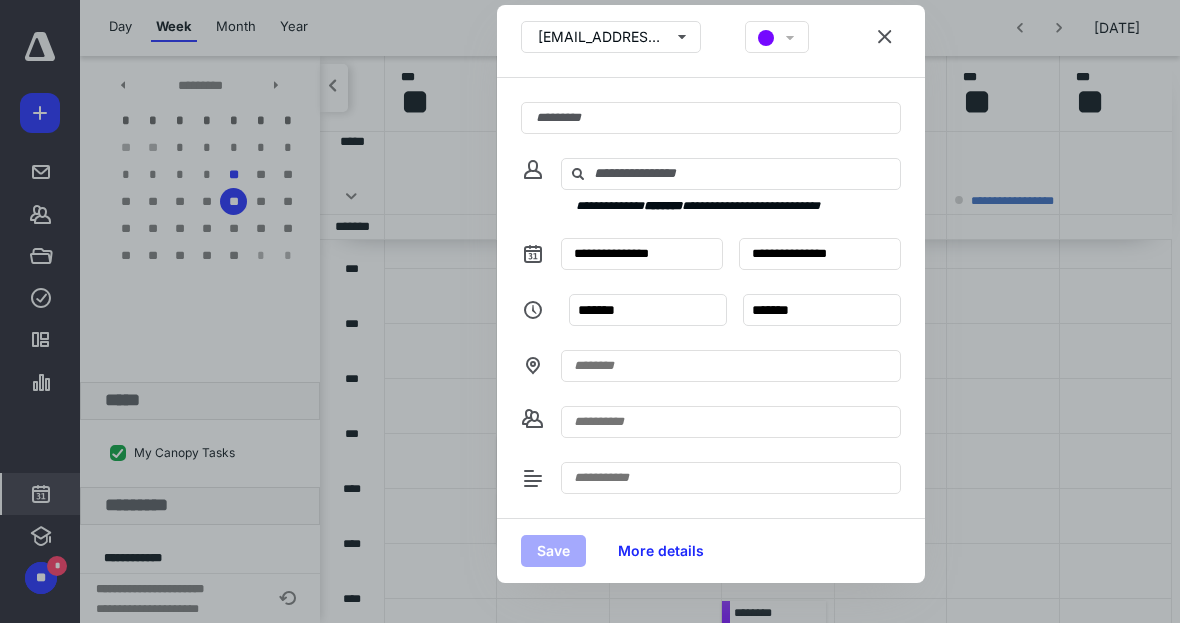 scroll, scrollTop: 283, scrollLeft: 0, axis: vertical 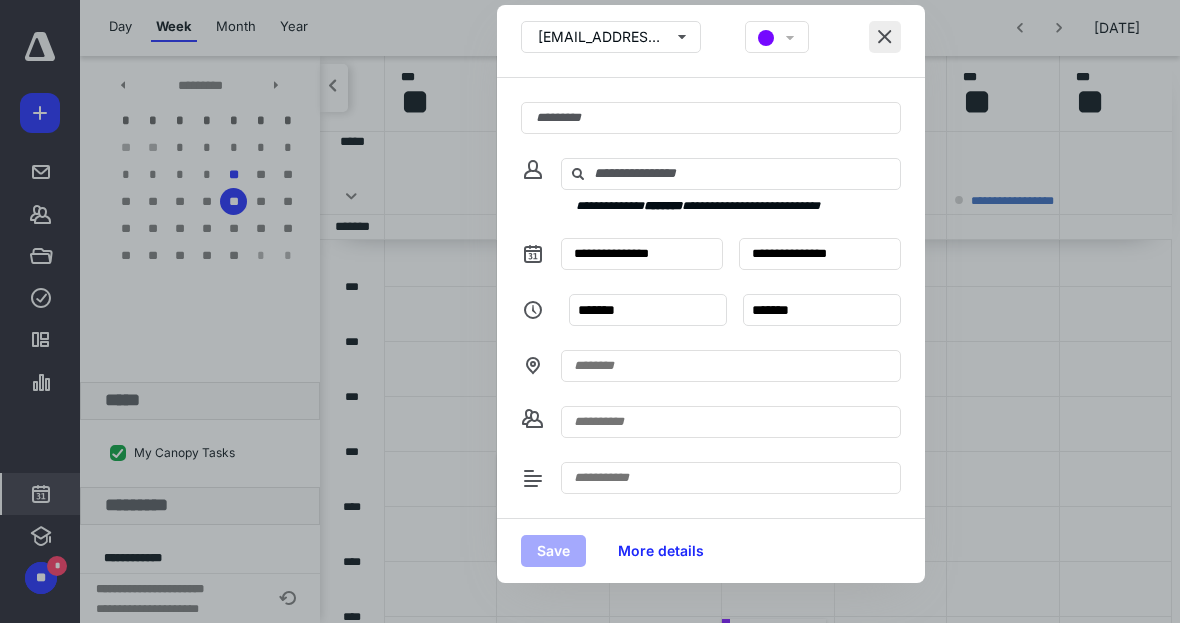 click at bounding box center [885, 37] 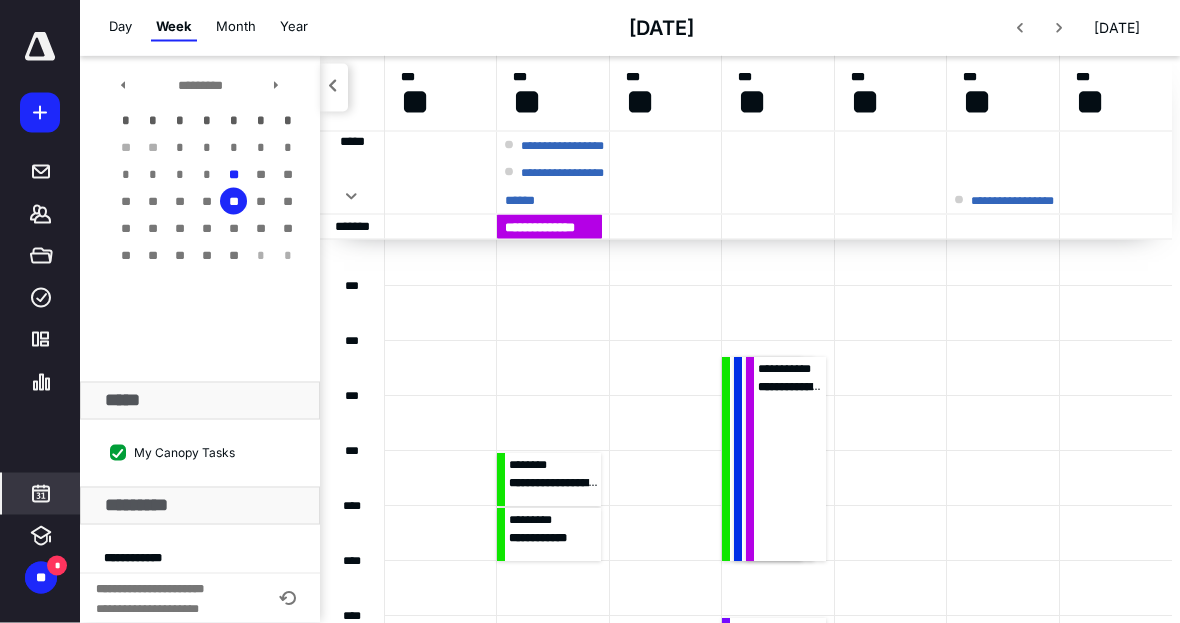 click at bounding box center [665, 534] 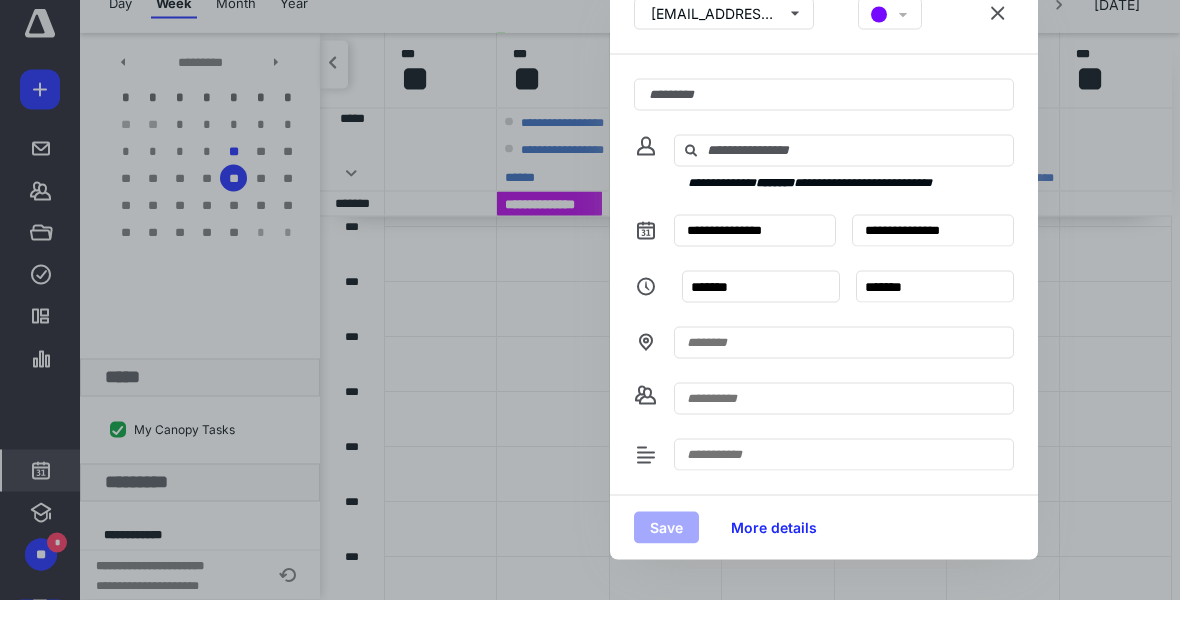 scroll, scrollTop: 664, scrollLeft: 0, axis: vertical 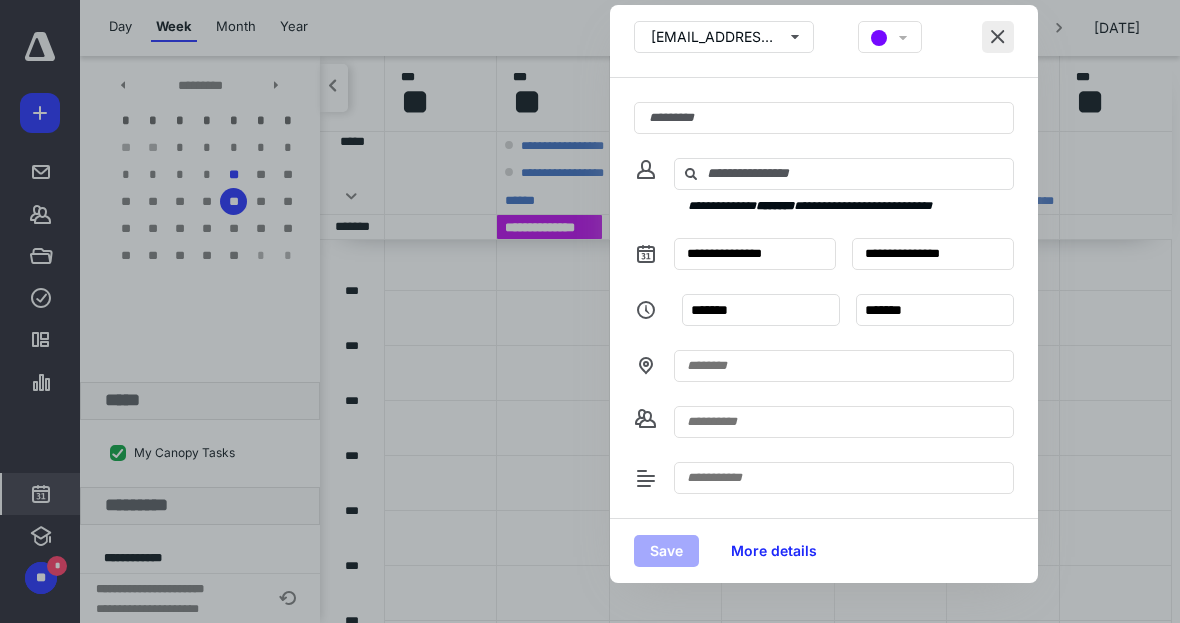 click at bounding box center [998, 37] 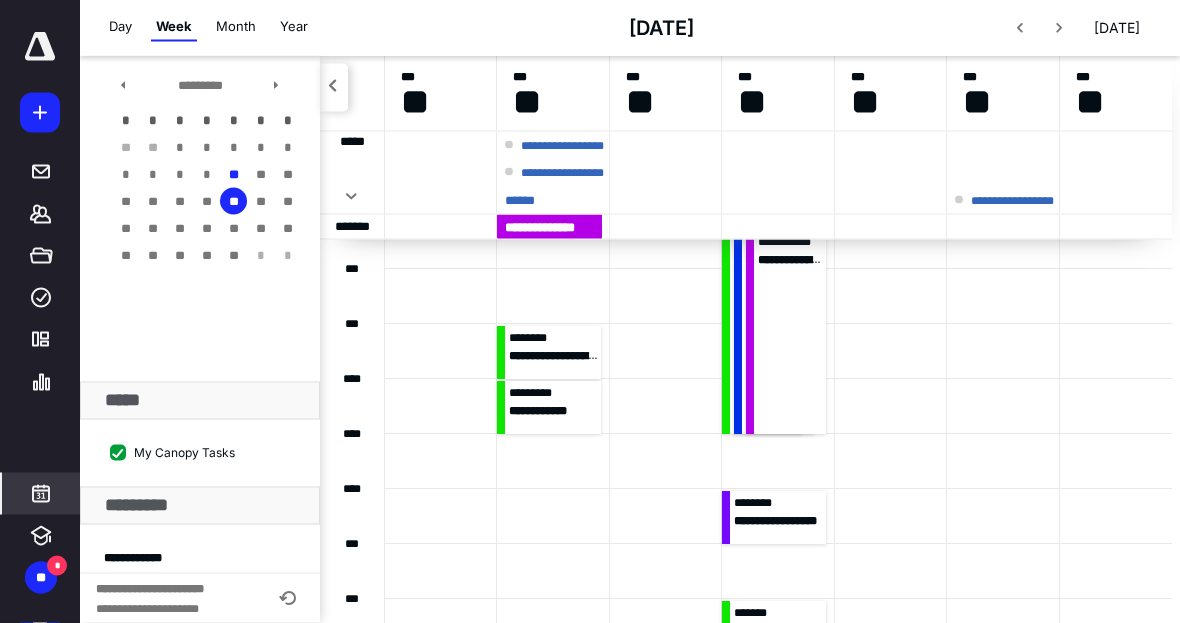 scroll, scrollTop: 410, scrollLeft: 0, axis: vertical 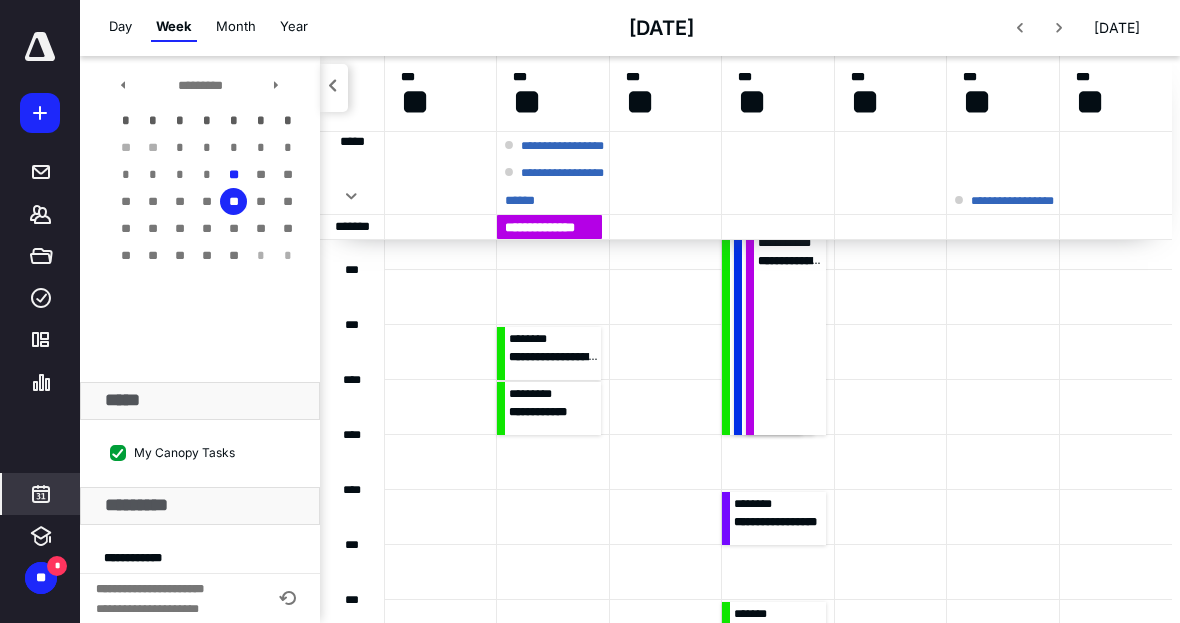 click at bounding box center (552, 407) 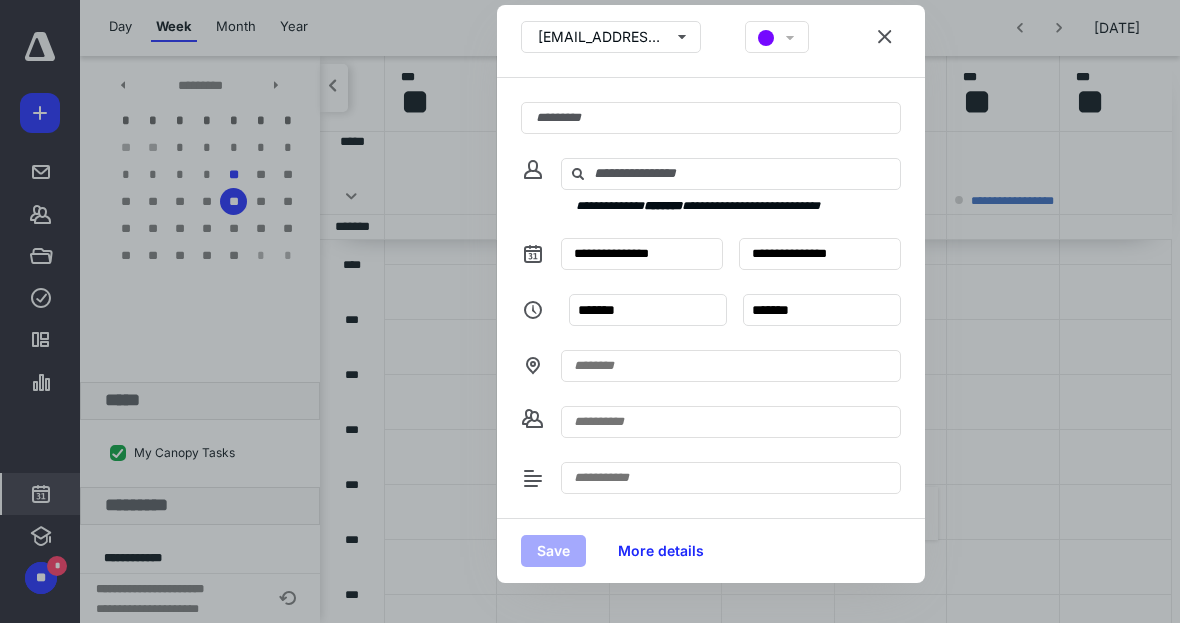 scroll, scrollTop: 621, scrollLeft: 0, axis: vertical 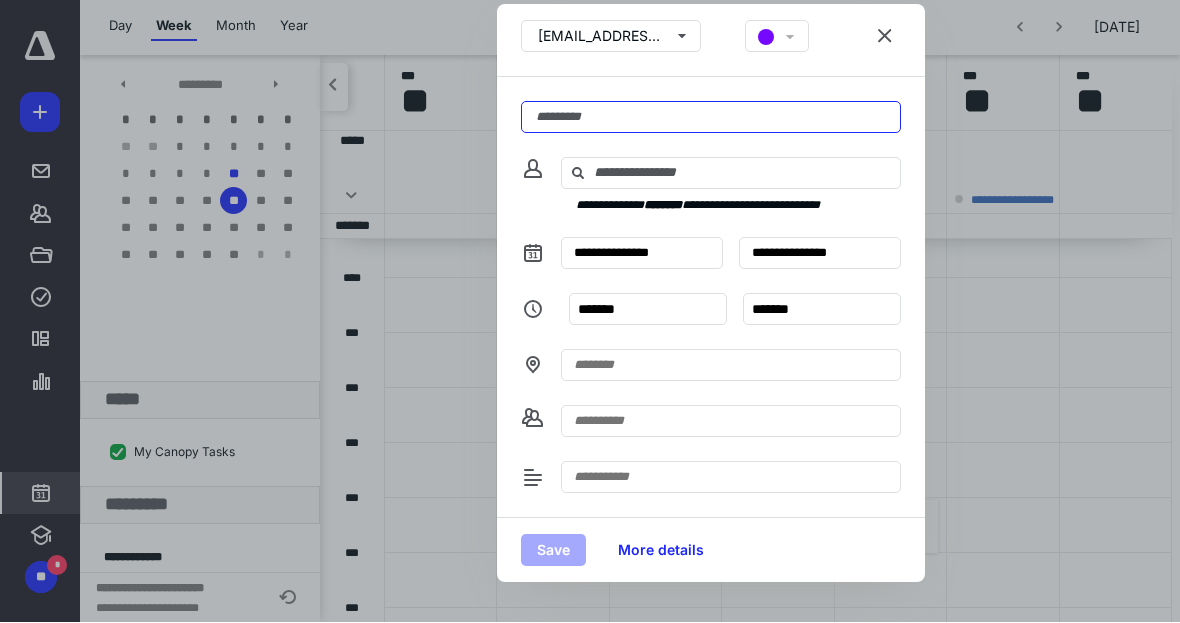 click at bounding box center [711, 118] 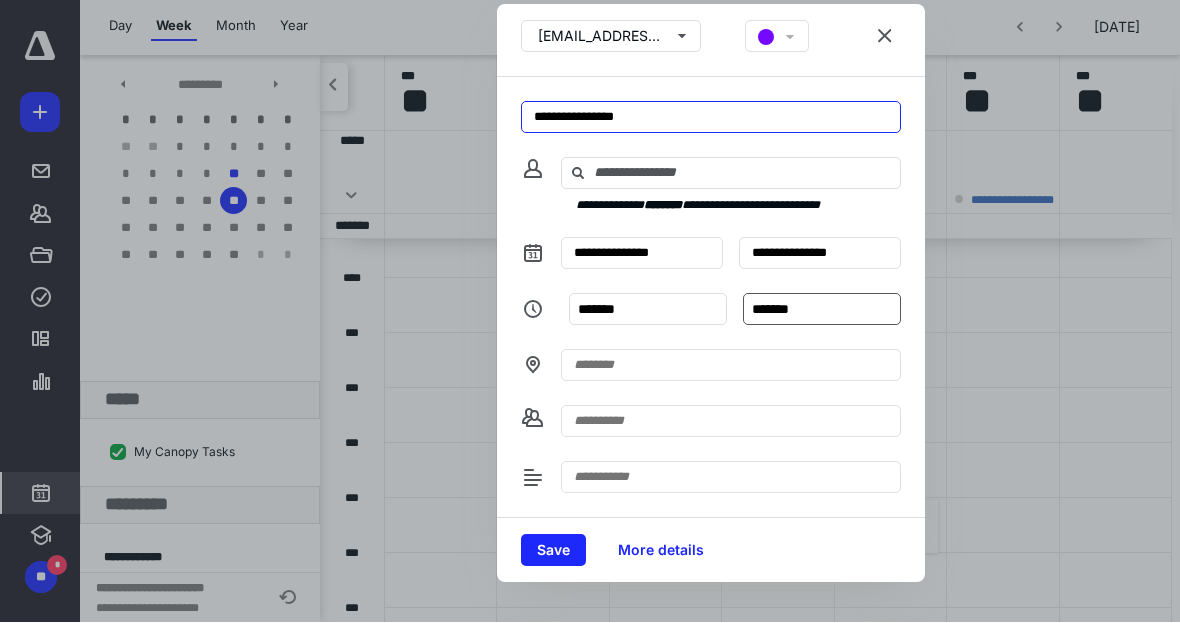 type on "**********" 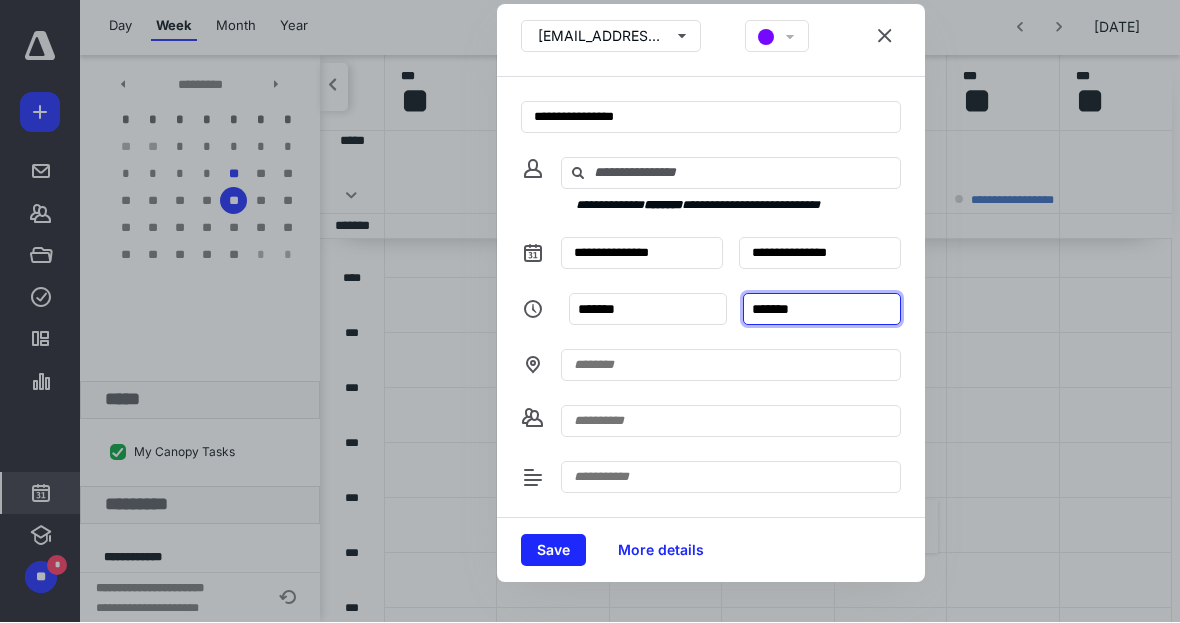 click on "*******" at bounding box center (822, 310) 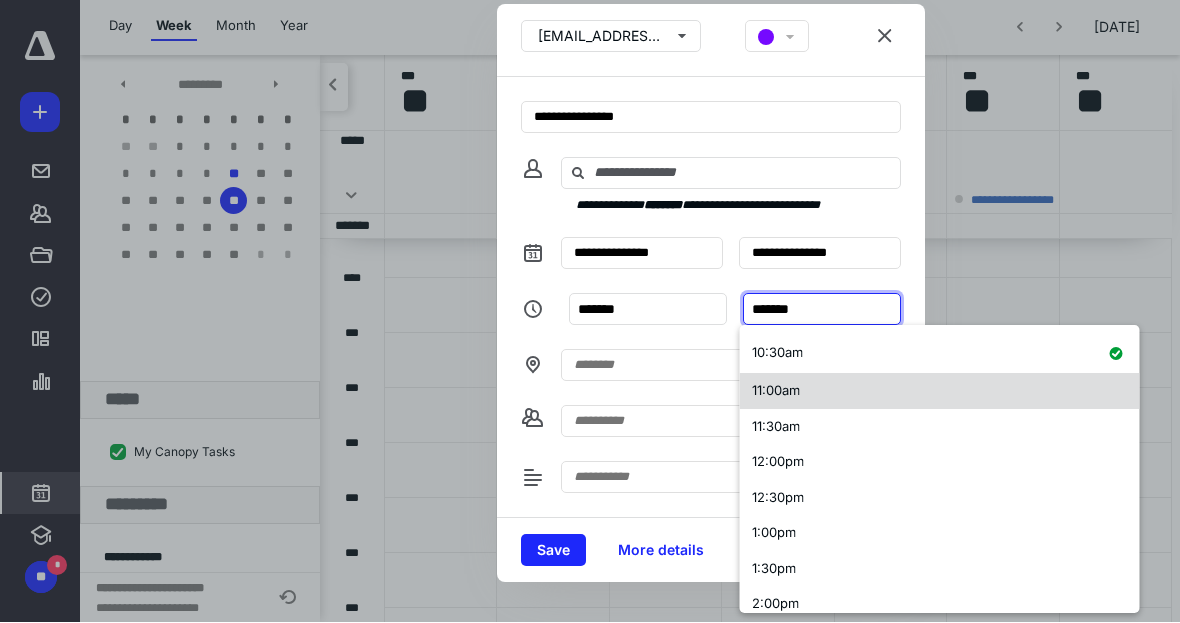 click on "11:00am" at bounding box center (776, 391) 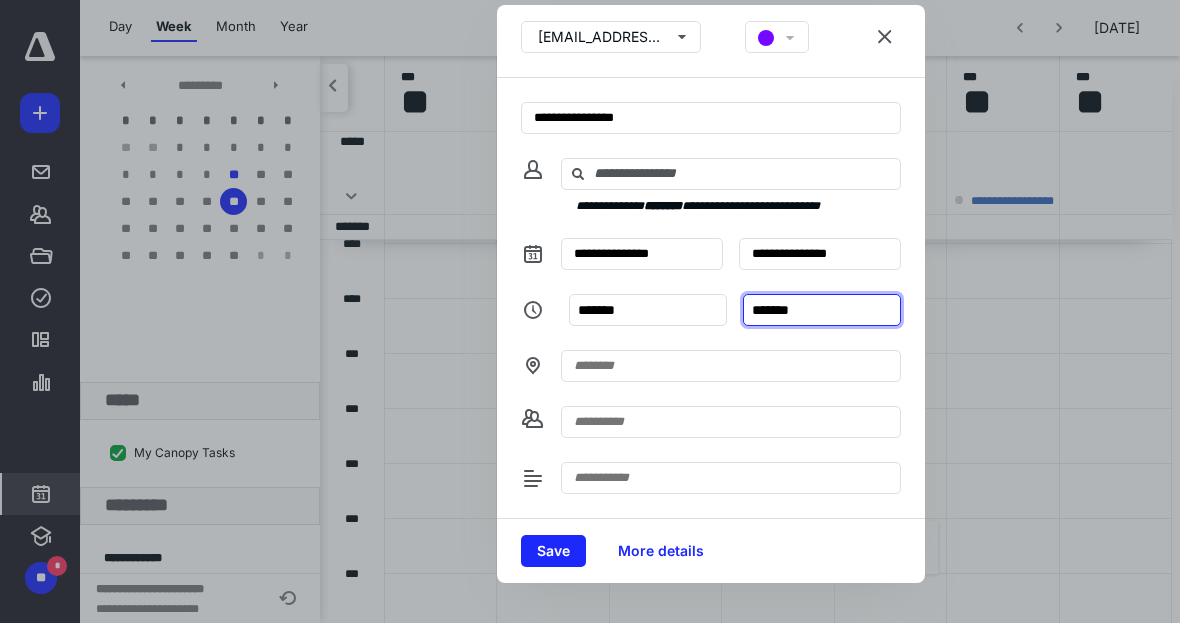scroll, scrollTop: 601, scrollLeft: 0, axis: vertical 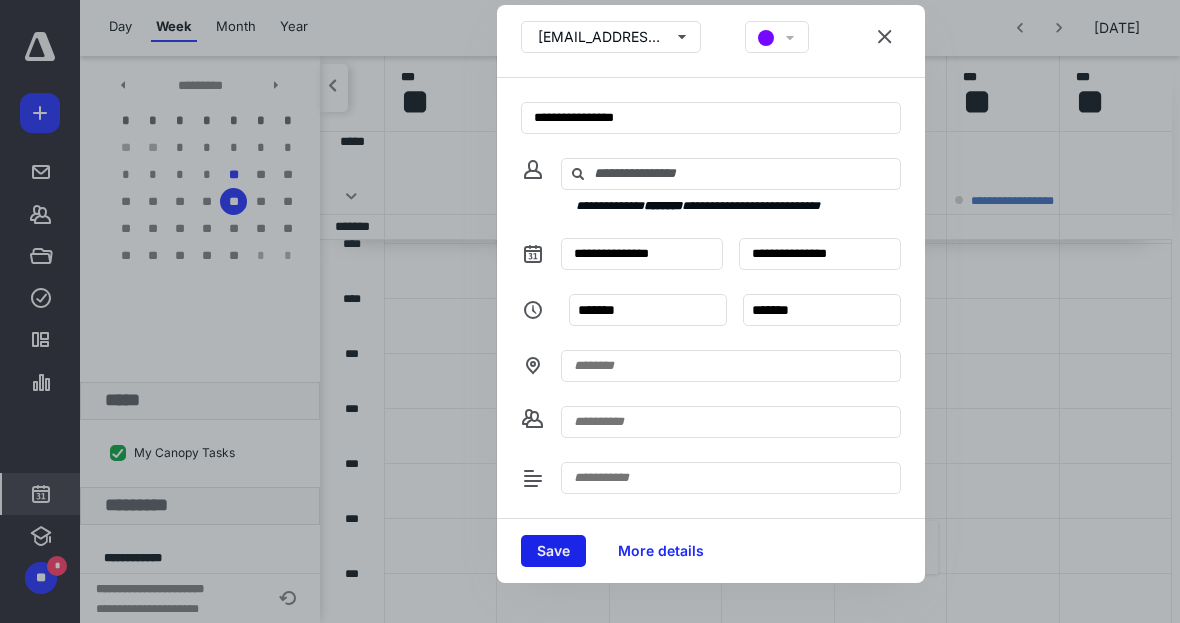 click on "Save" at bounding box center [553, 551] 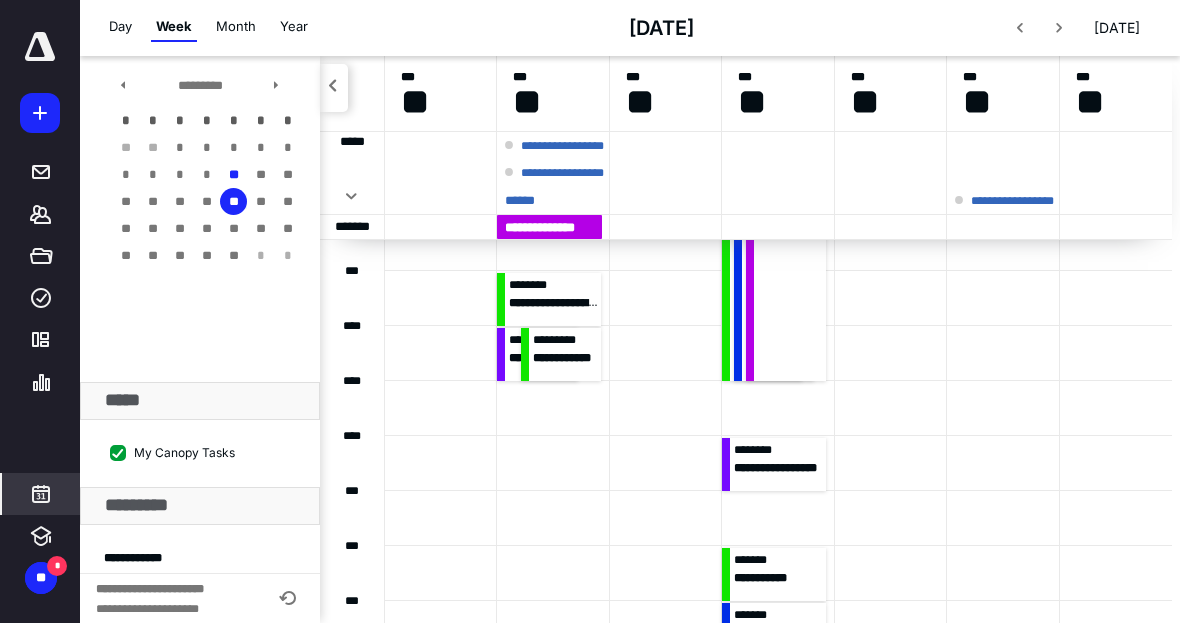 scroll, scrollTop: 458, scrollLeft: 0, axis: vertical 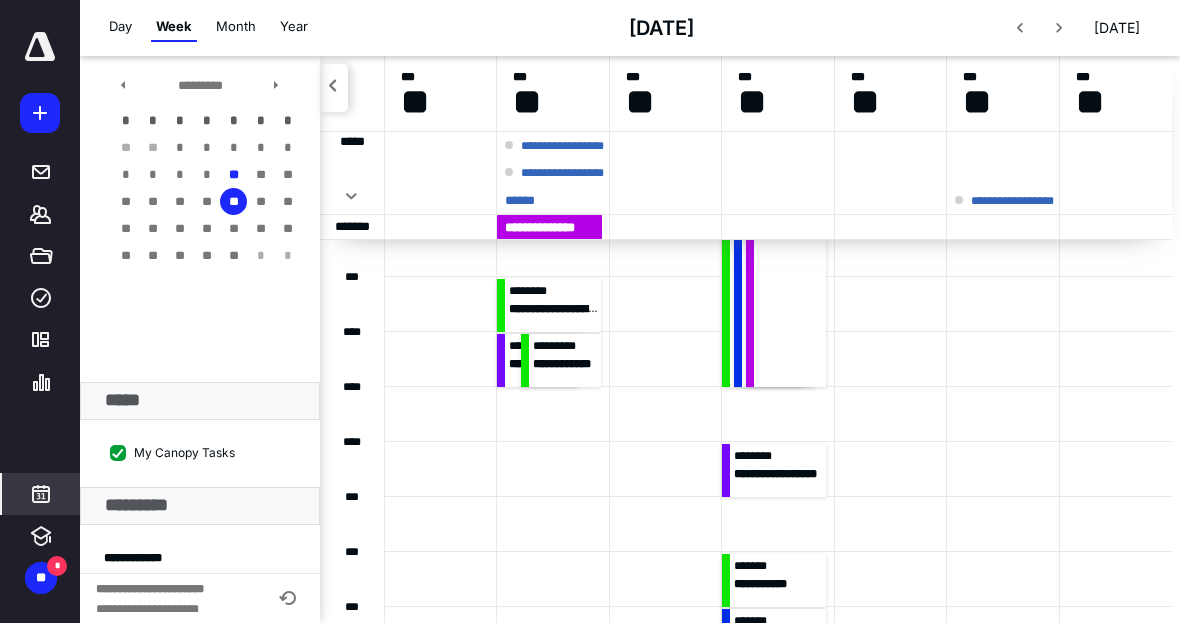 click at bounding box center (440, 359) 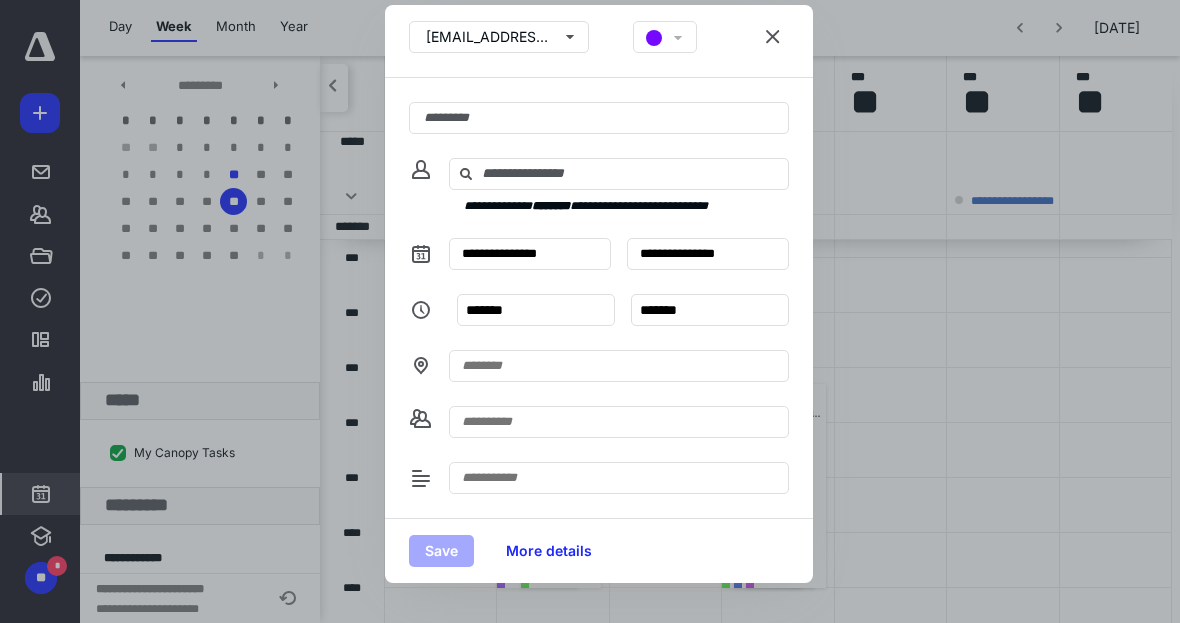 scroll, scrollTop: 207, scrollLeft: 0, axis: vertical 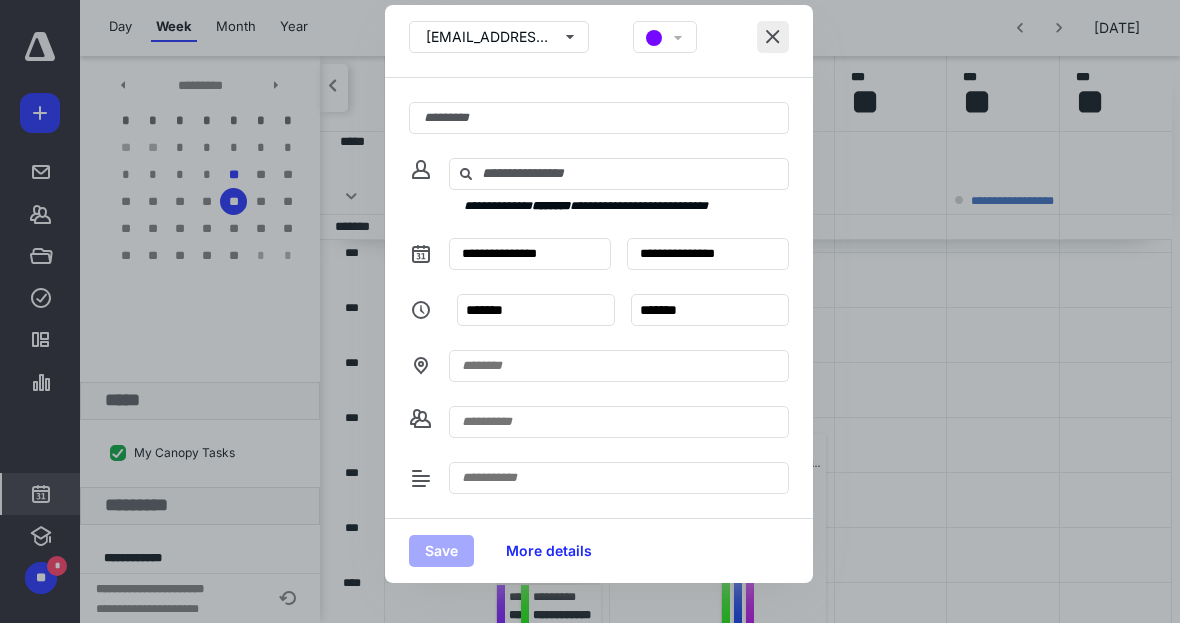 click at bounding box center (773, 37) 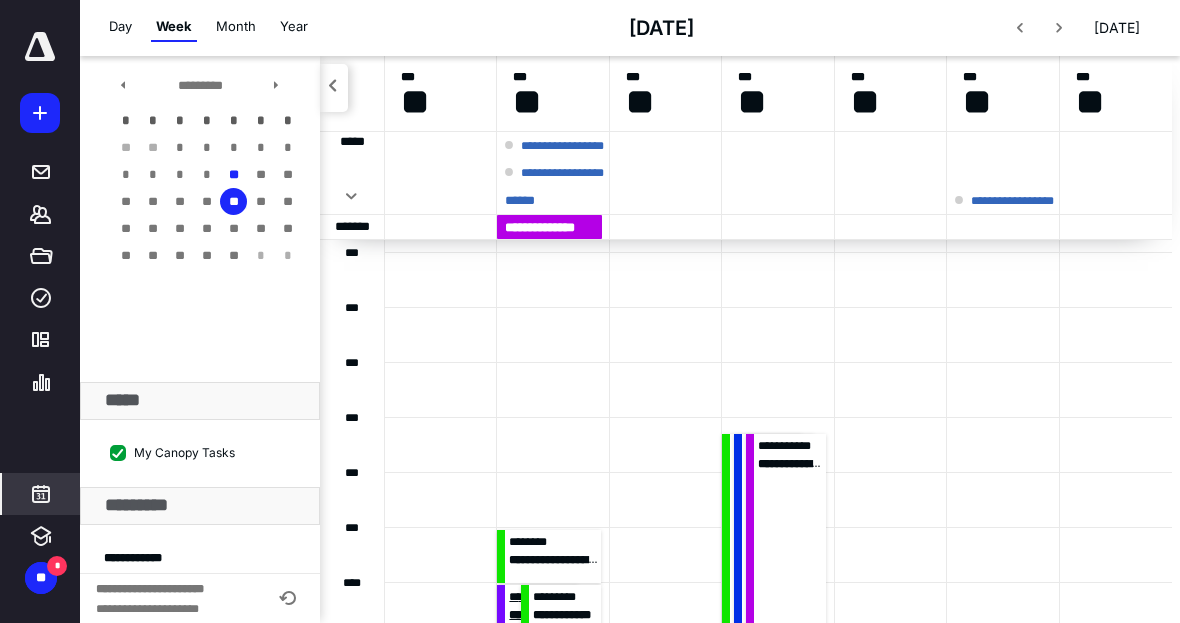 click on "**********" at bounding box center [548, 615] 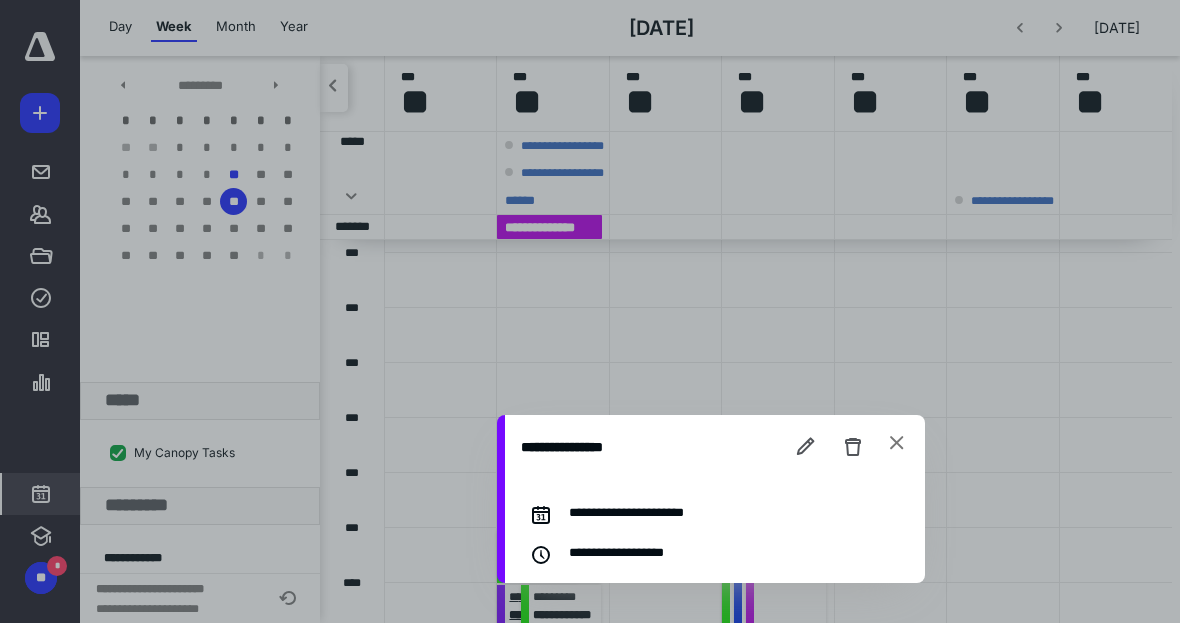 click at bounding box center (805, 447) 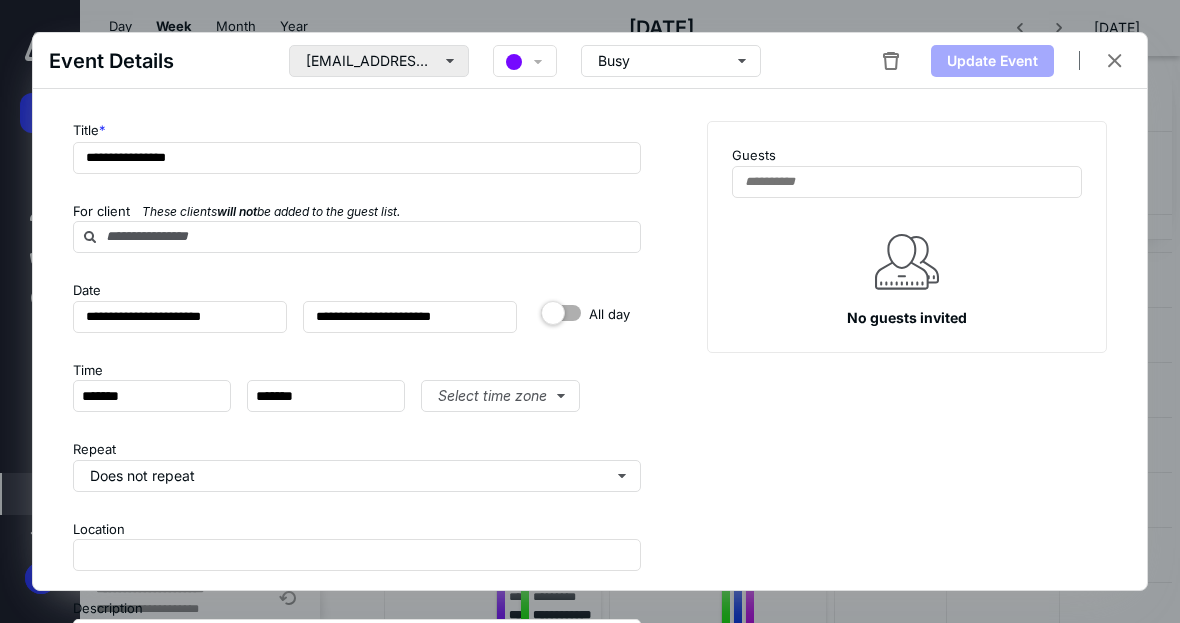 click on "[EMAIL_ADDRESS][DOMAIN_NAME]" at bounding box center (379, 61) 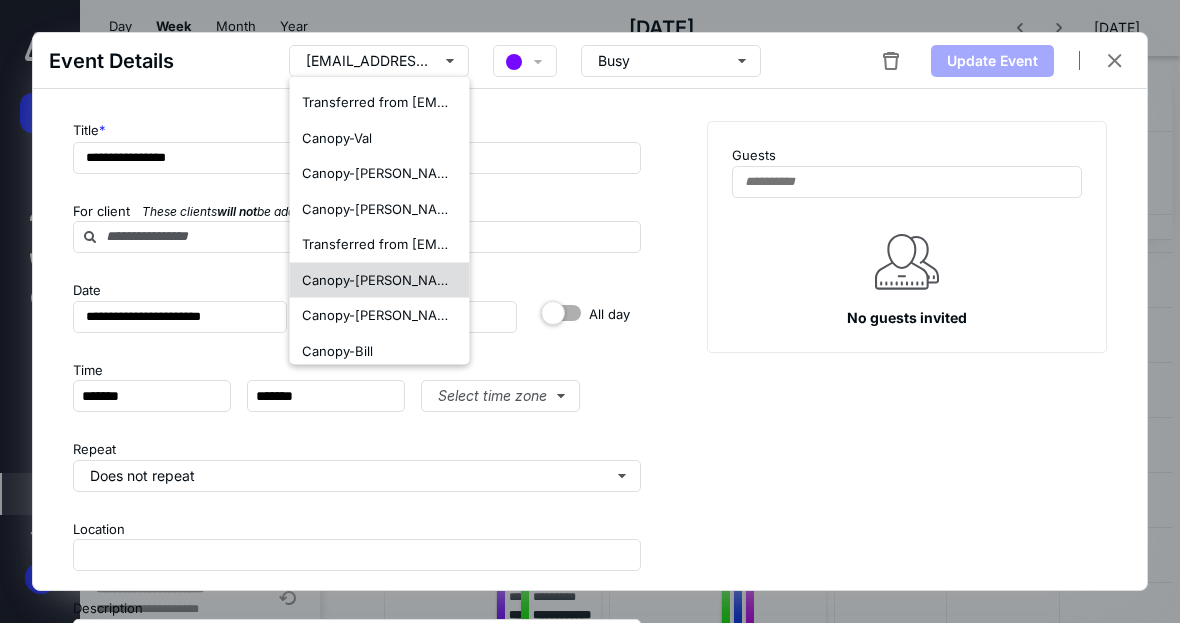 click on "Canopy-[PERSON_NAME]" at bounding box center [380, 280] 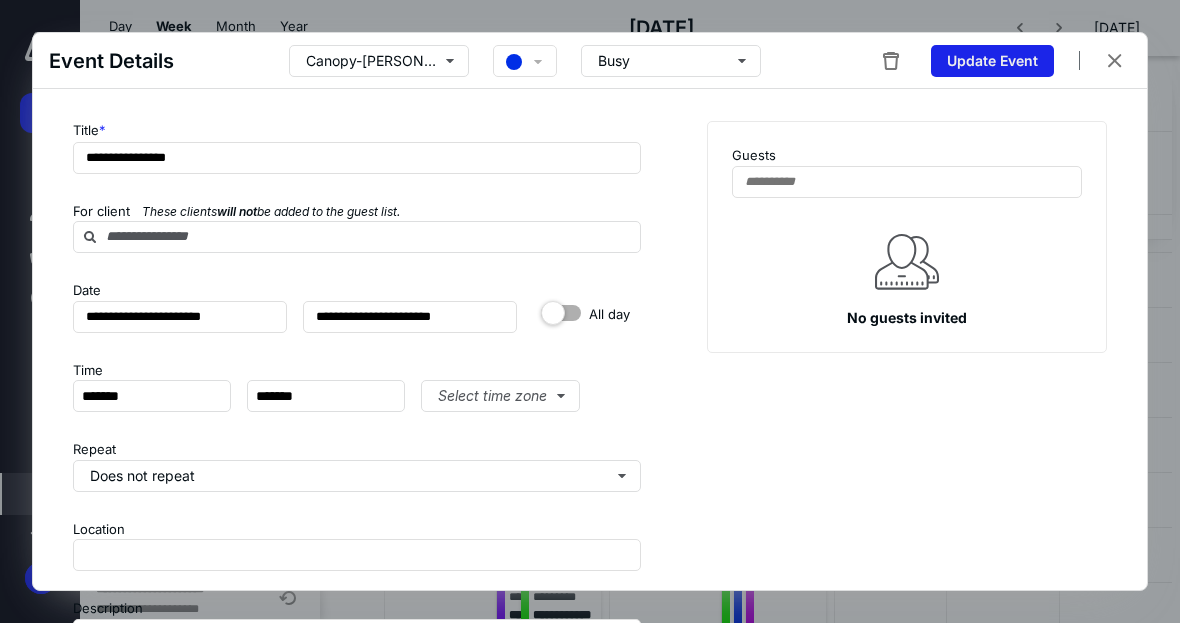 click on "Update Event" at bounding box center [992, 61] 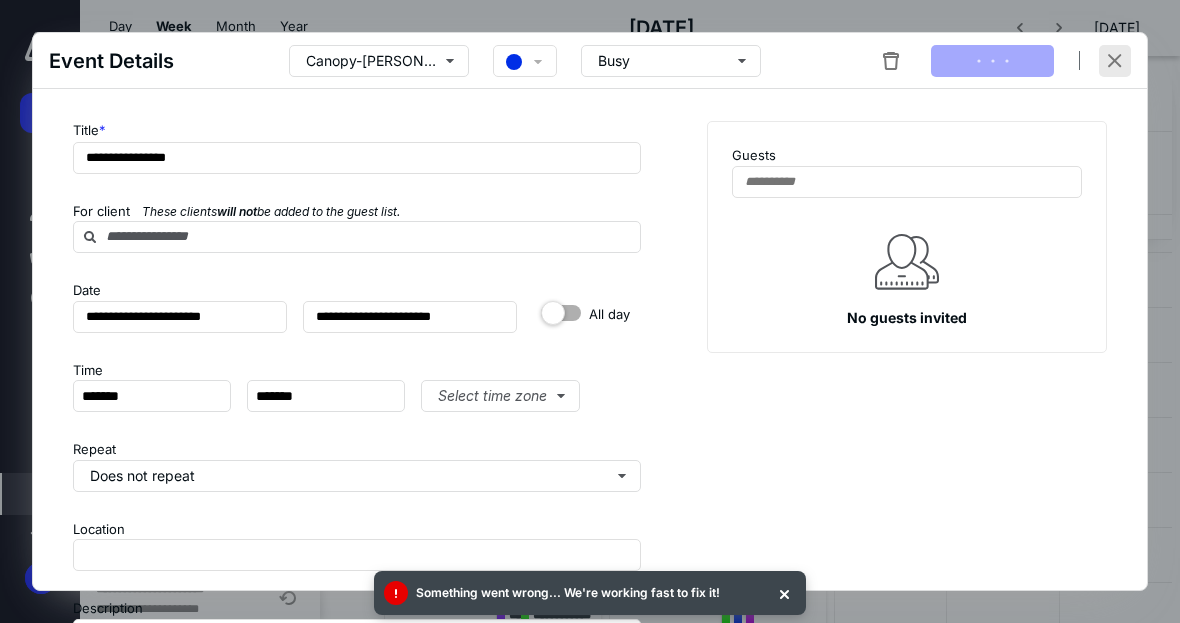 click at bounding box center (1115, 61) 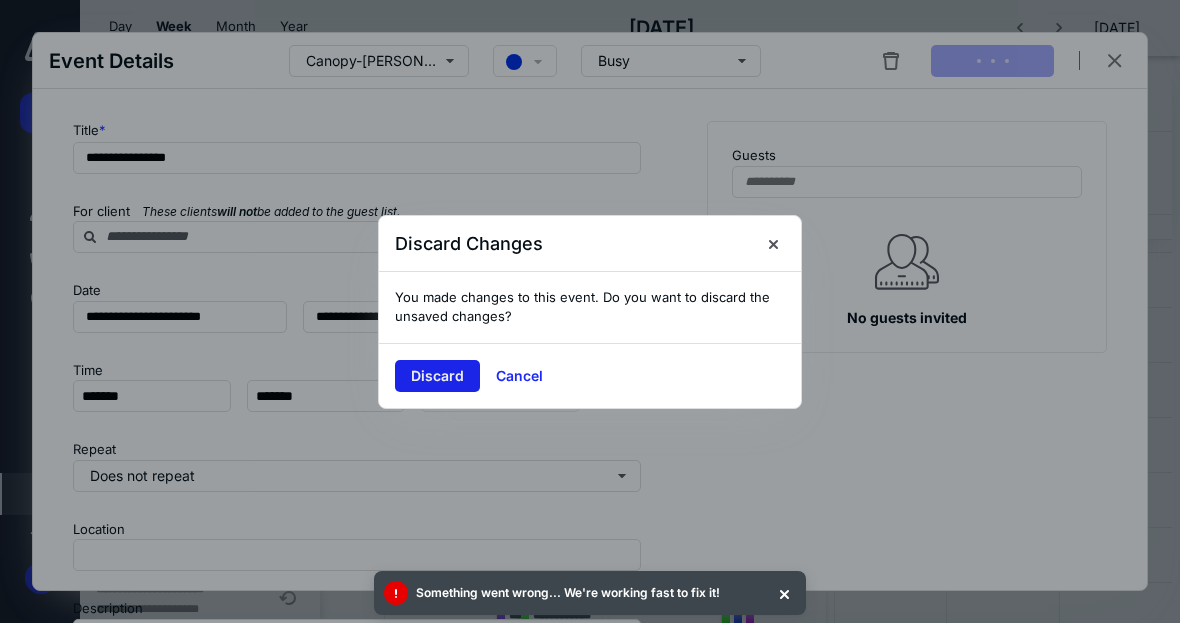 click on "Discard" at bounding box center (437, 376) 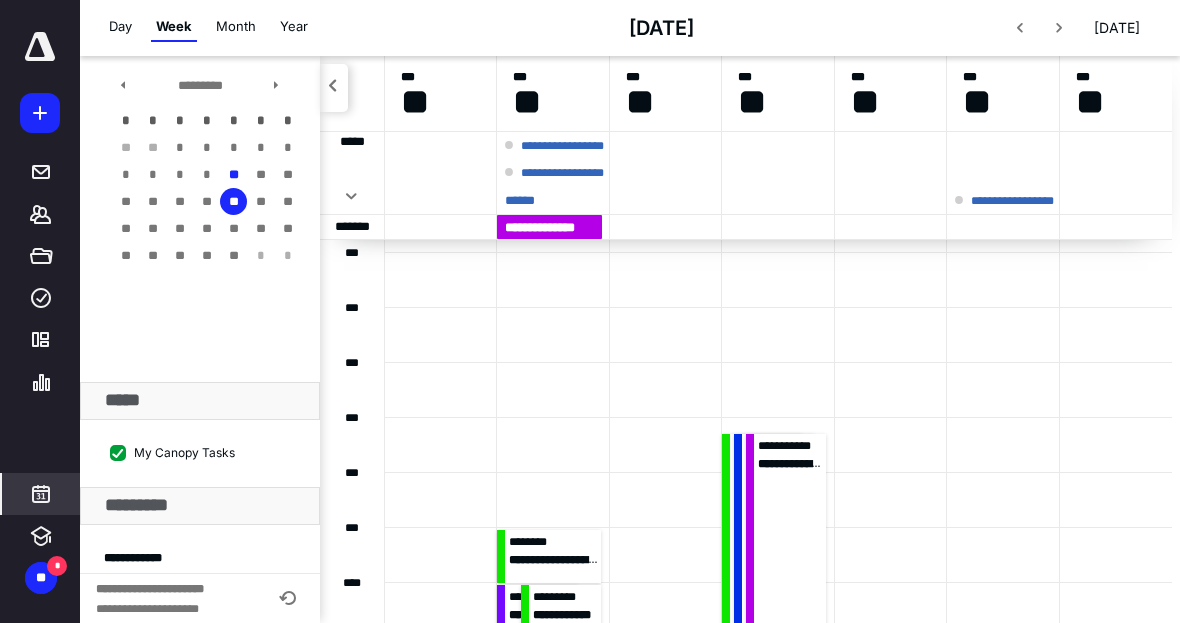 click at bounding box center [501, 611] 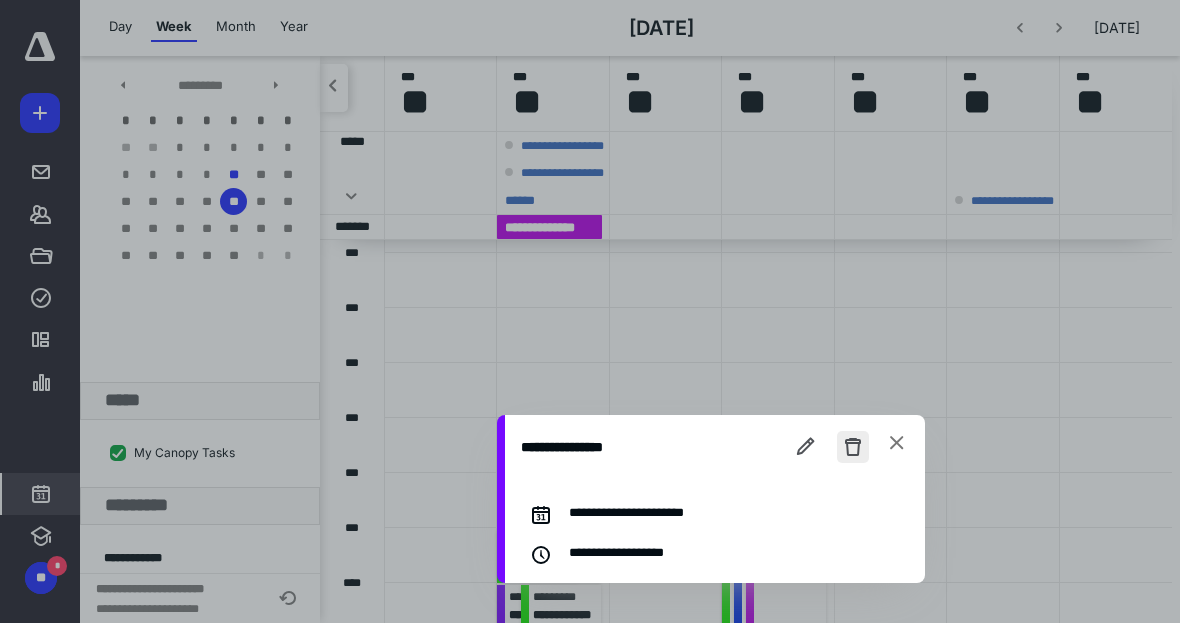 click at bounding box center (853, 447) 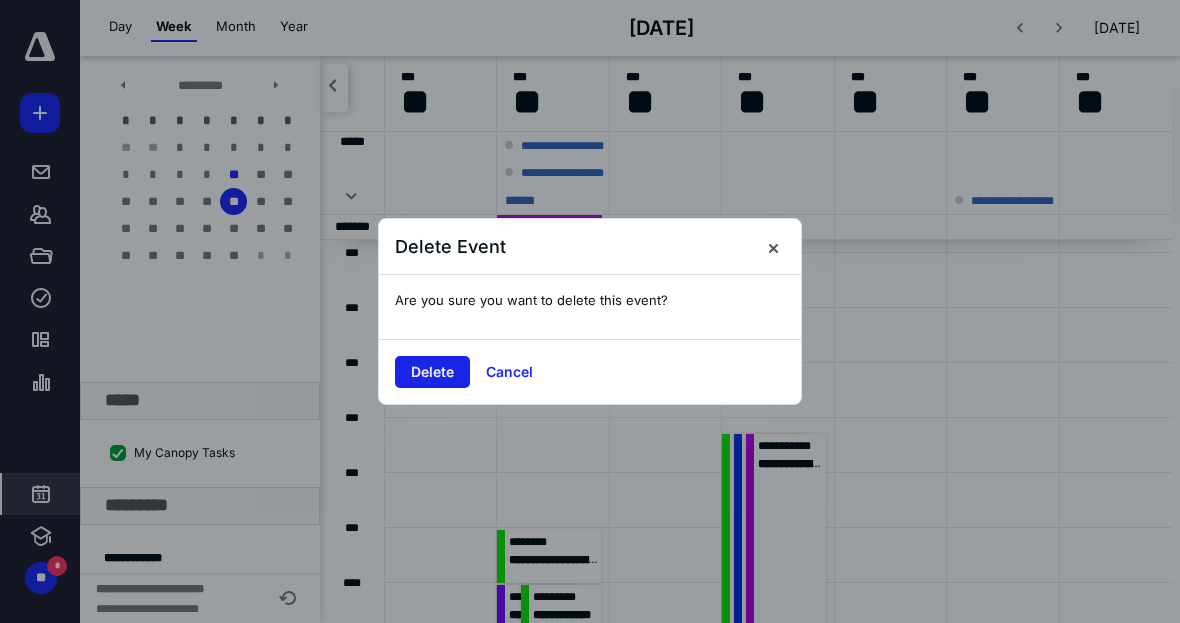 click on "Delete" at bounding box center (432, 372) 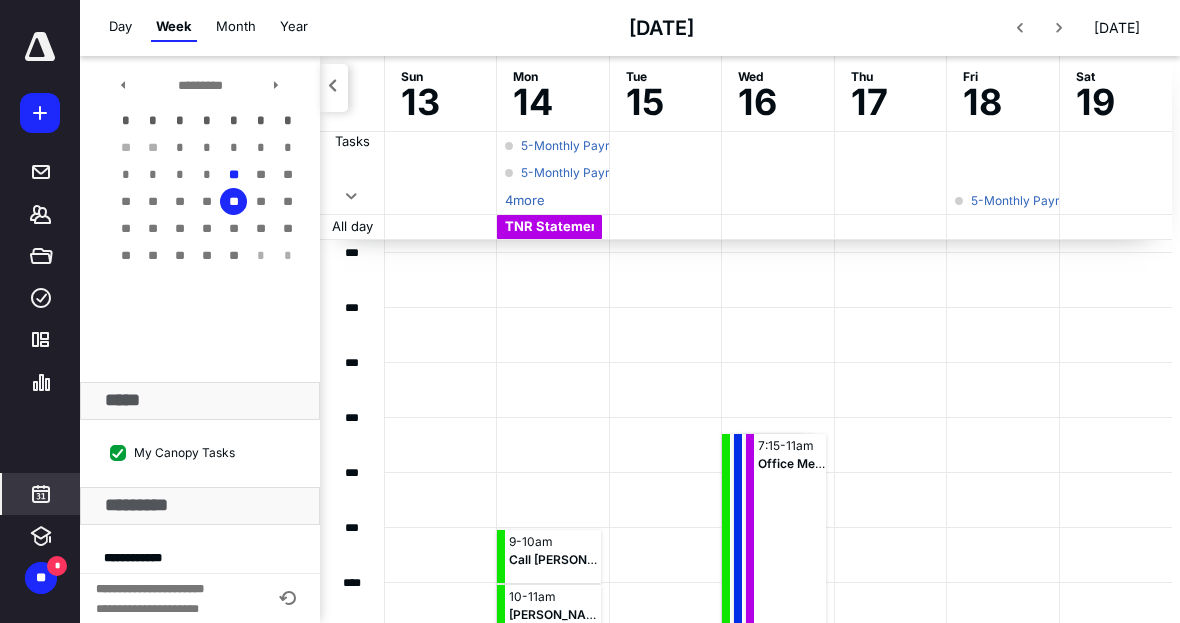 click at bounding box center (665, 610) 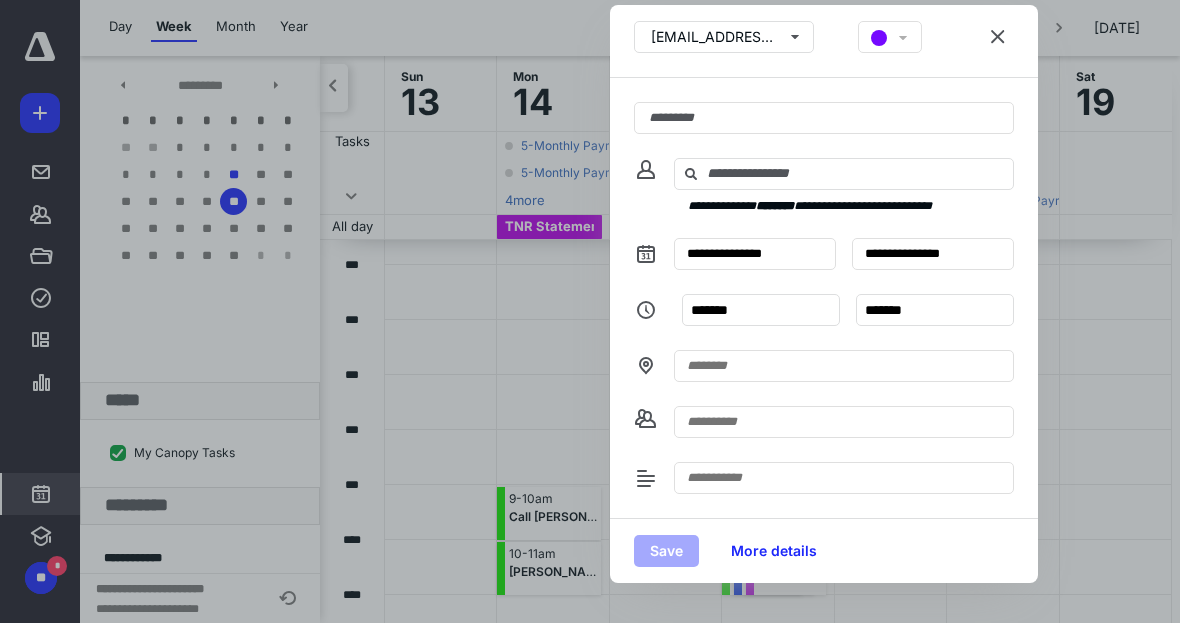 scroll, scrollTop: 245, scrollLeft: 0, axis: vertical 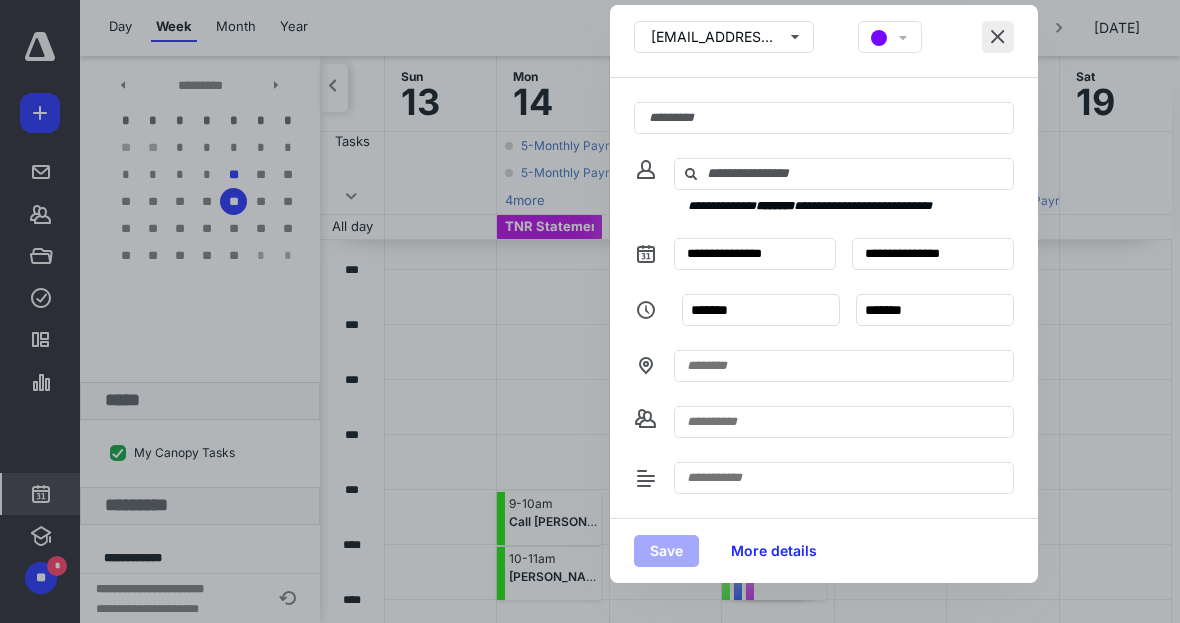 click at bounding box center (998, 37) 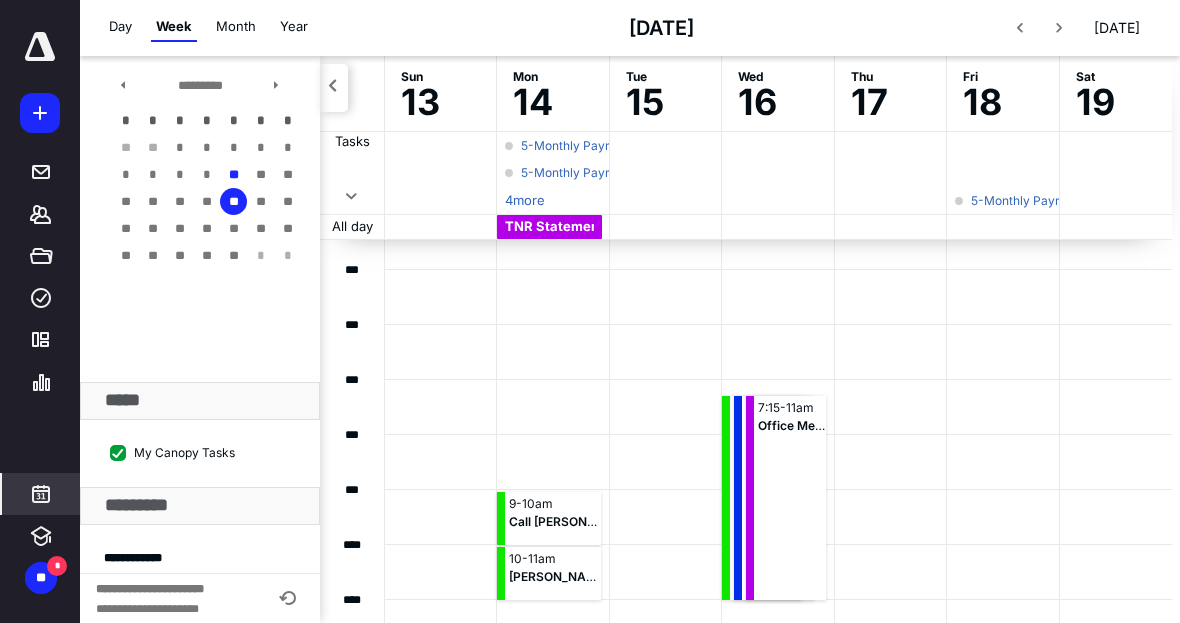 click on "10  -  11am [PERSON_NAME]" at bounding box center (548, 573) 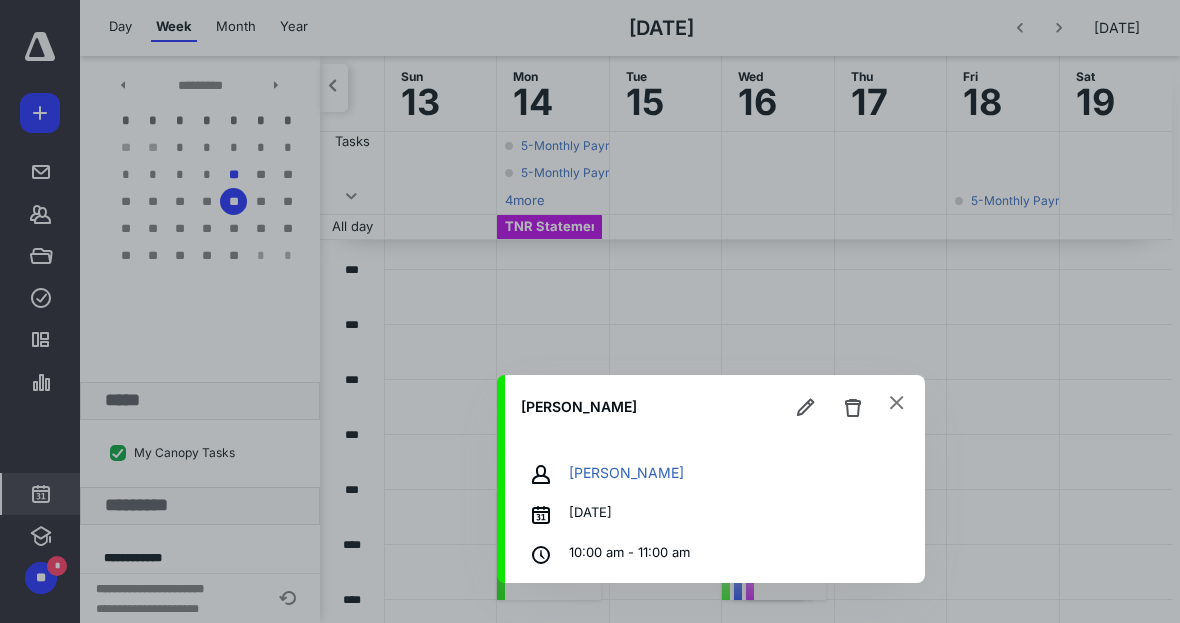 click at bounding box center (897, 403) 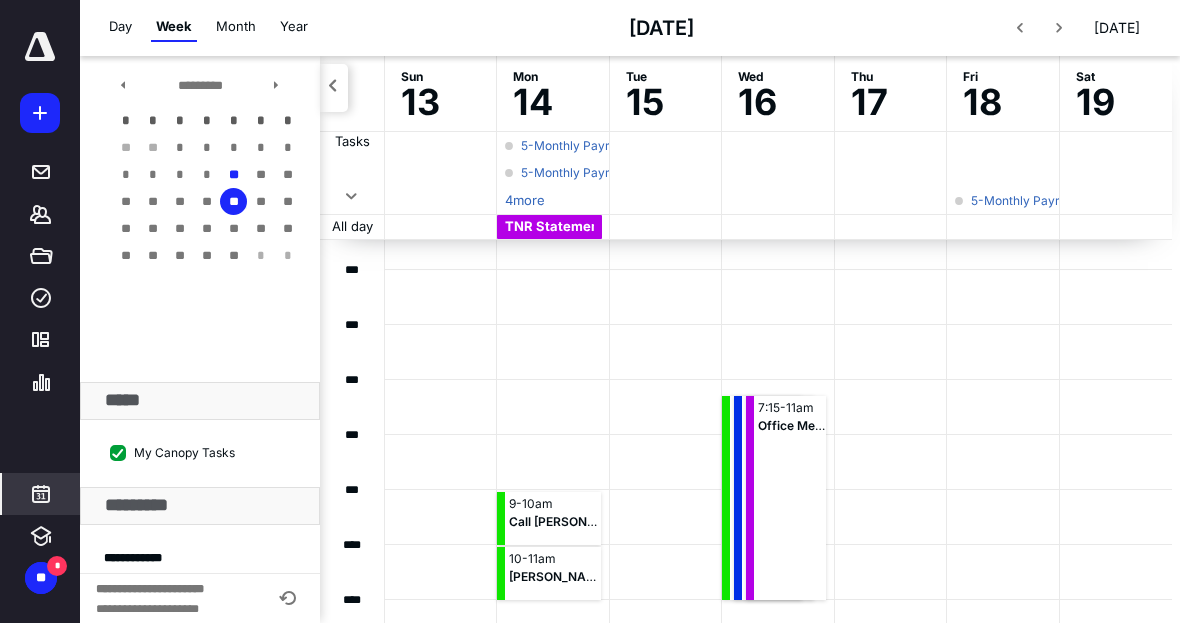 click at bounding box center (552, 572) 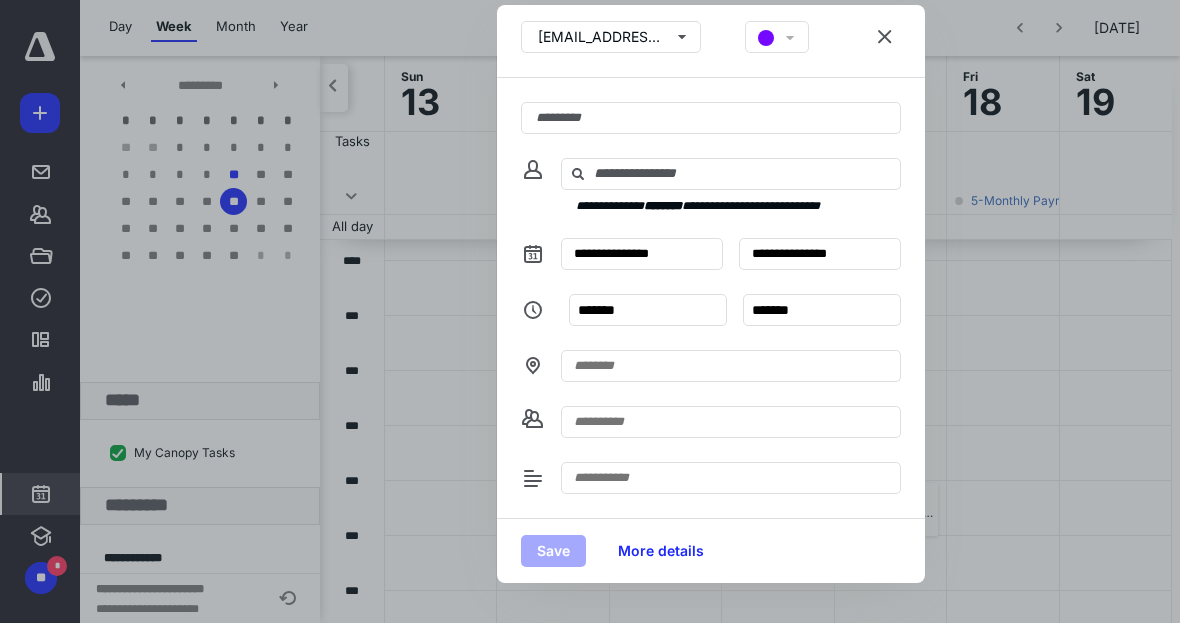 scroll, scrollTop: 626, scrollLeft: 0, axis: vertical 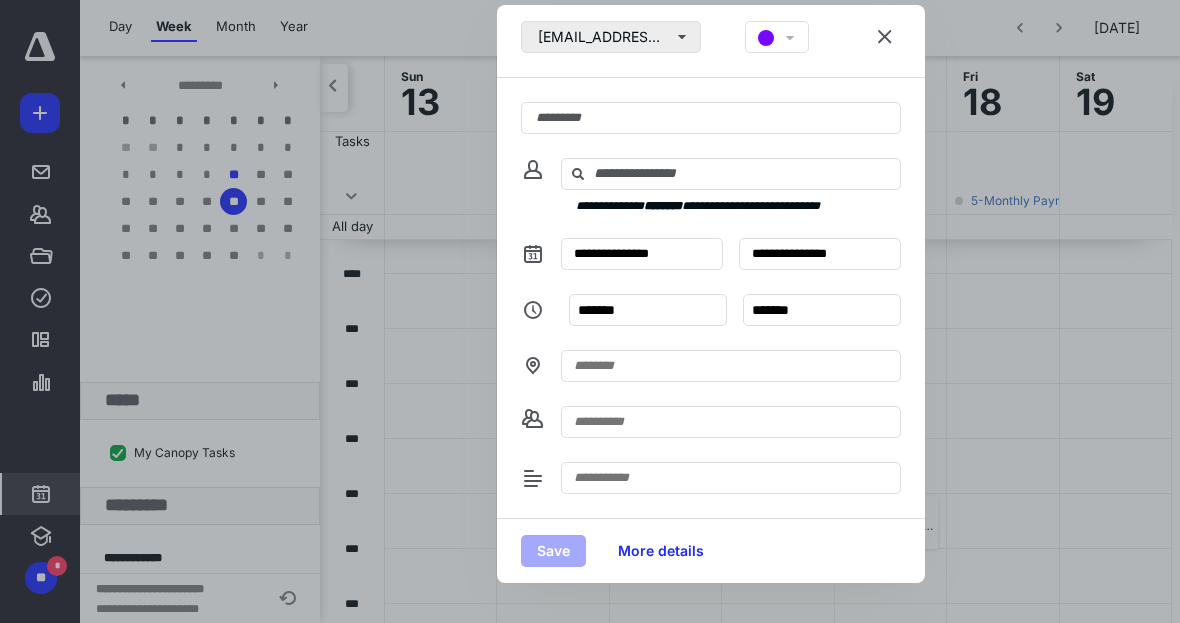 click on "[EMAIL_ADDRESS][DOMAIN_NAME]" at bounding box center (611, 37) 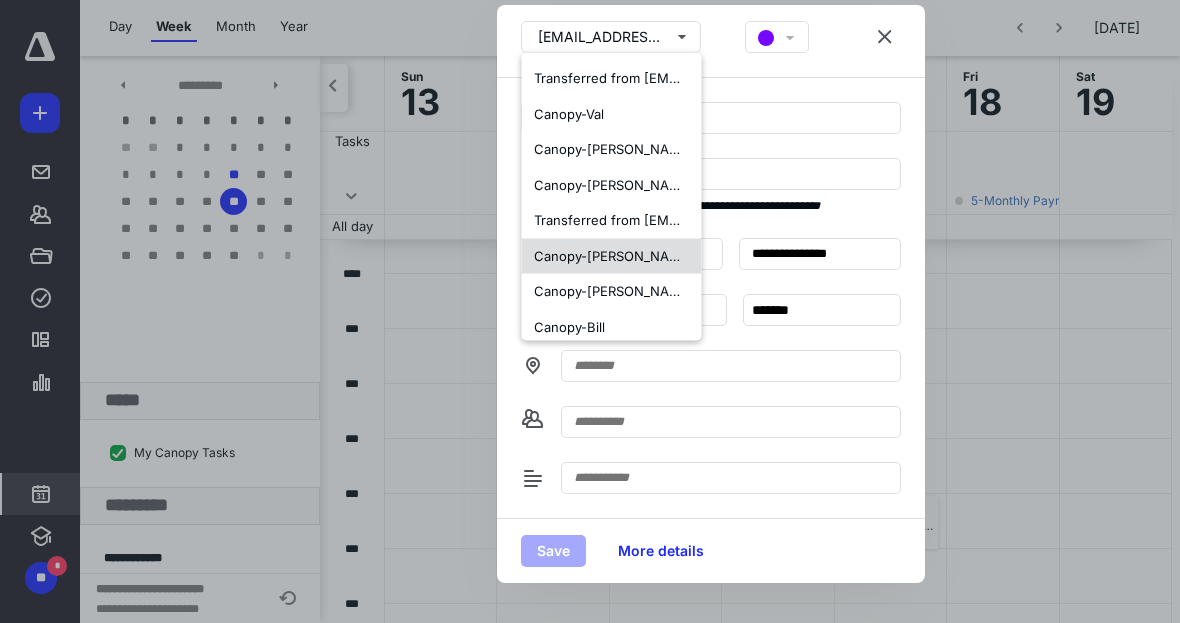 click on "Canopy-[PERSON_NAME]" at bounding box center (612, 256) 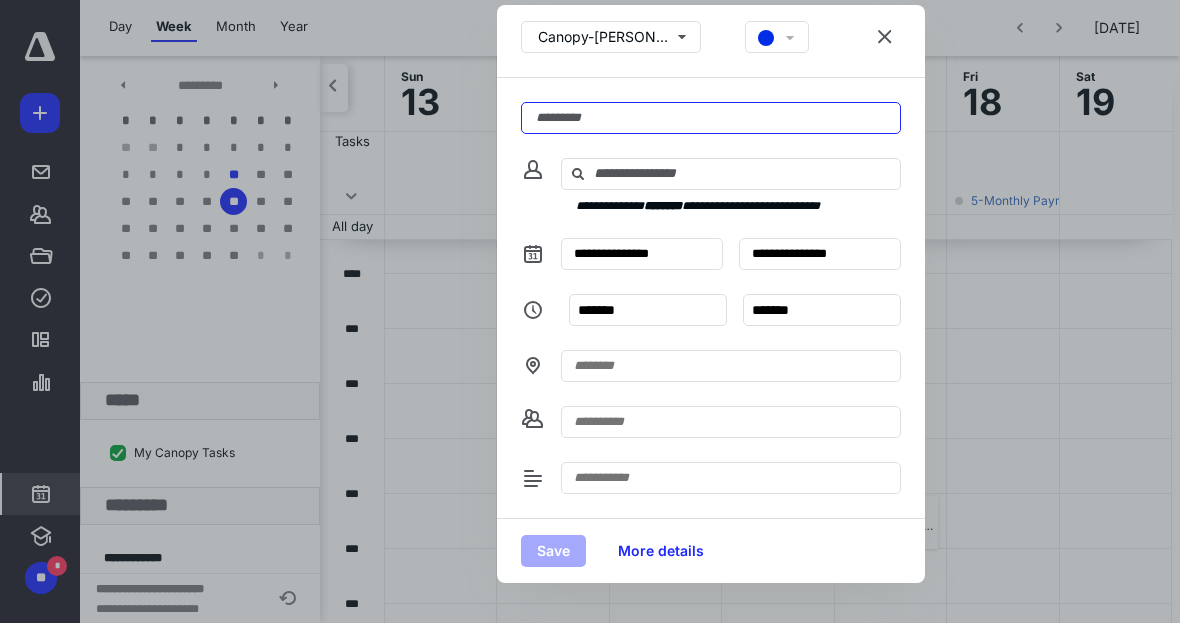 click at bounding box center (711, 118) 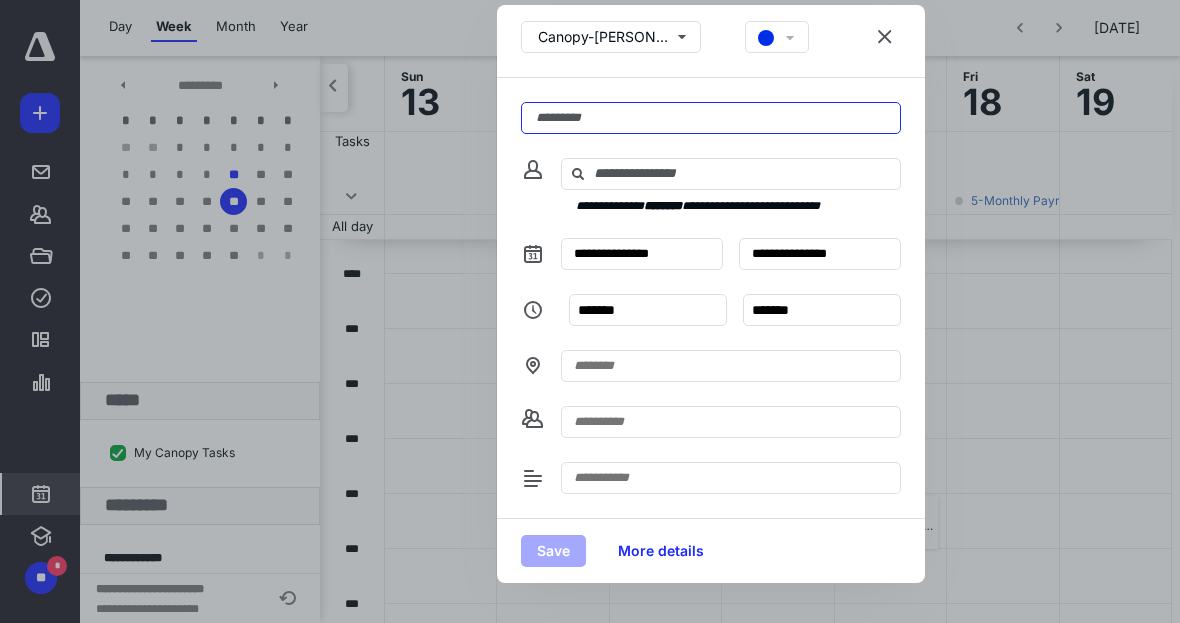 type on "*" 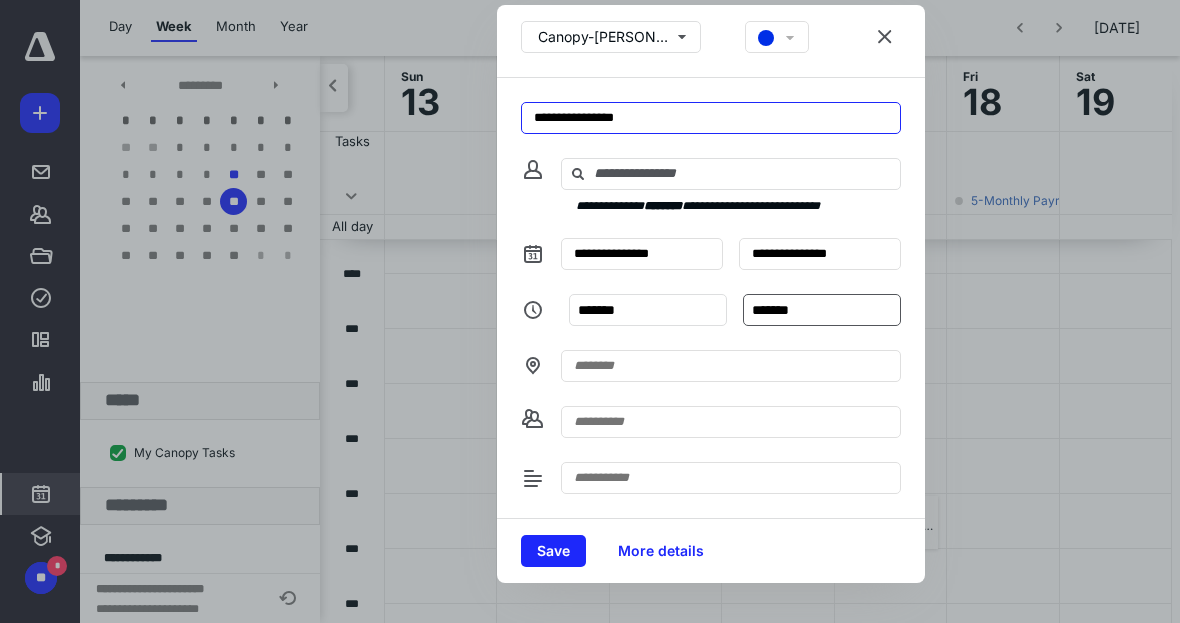 type on "**********" 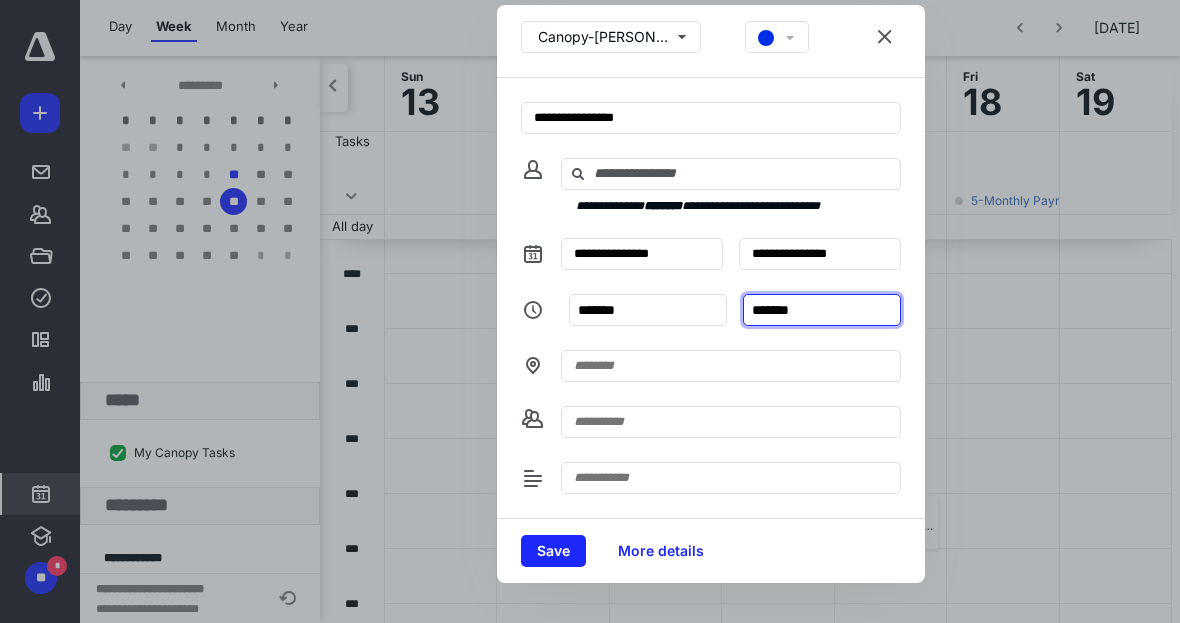 click on "*******" at bounding box center (822, 310) 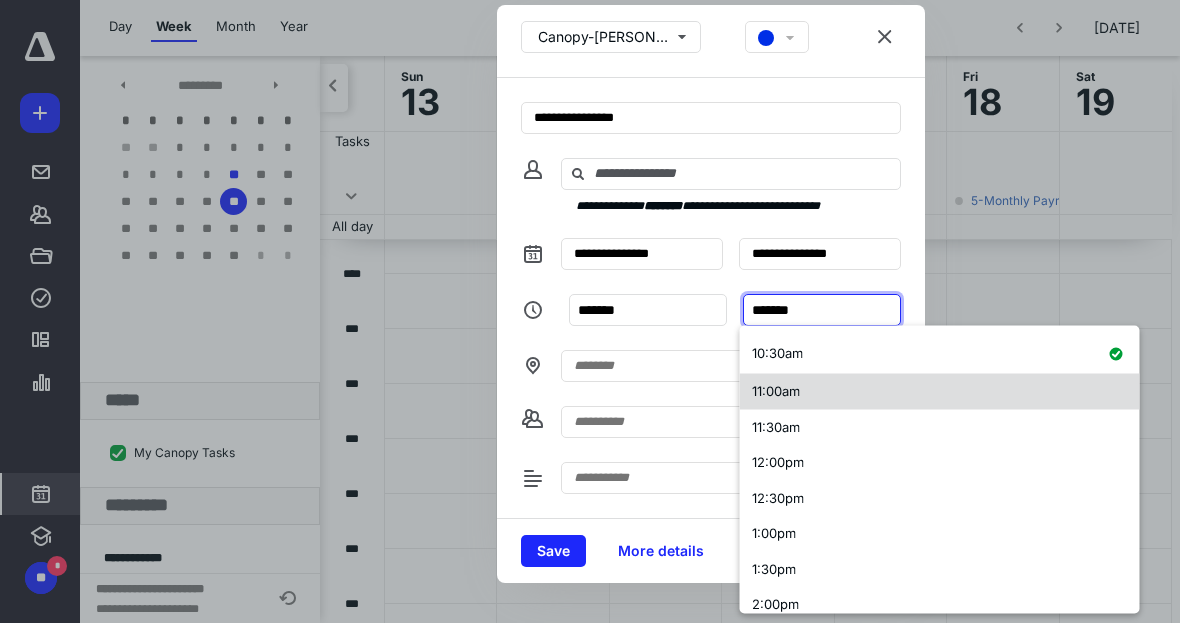 click on "11:00am" at bounding box center [776, 391] 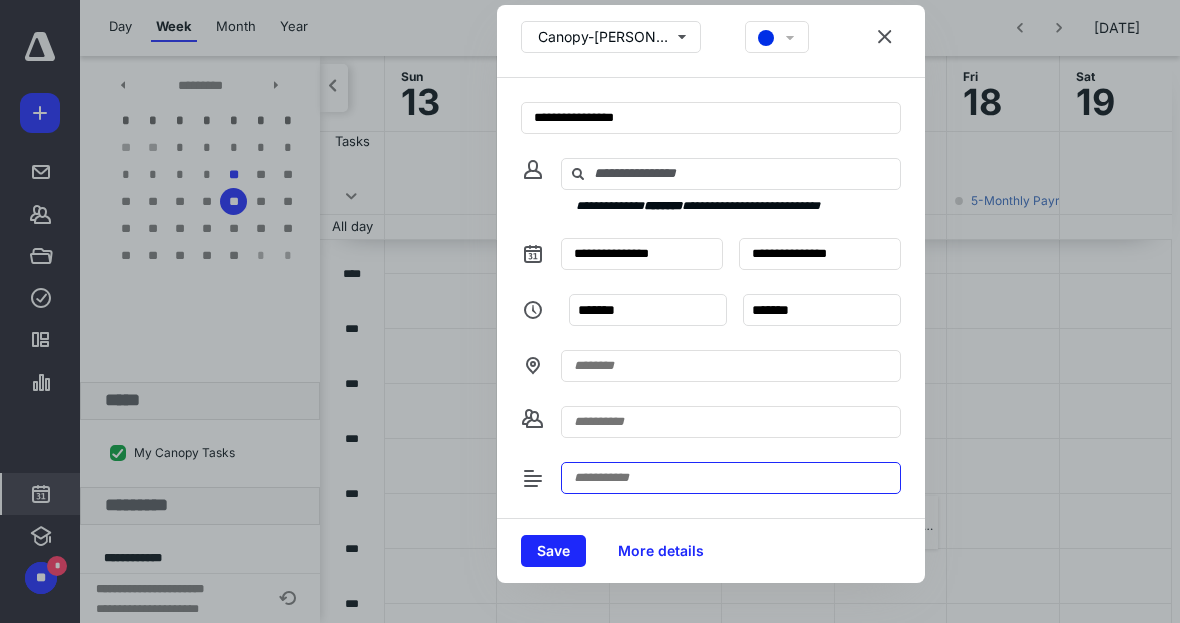 click at bounding box center [731, 478] 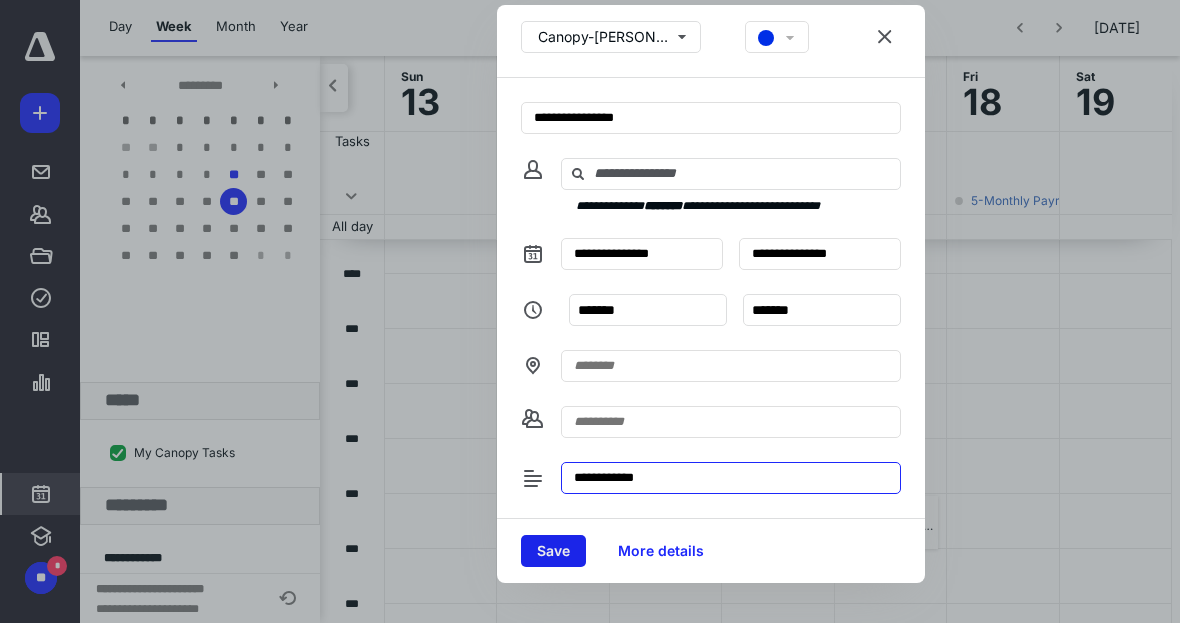 type on "**********" 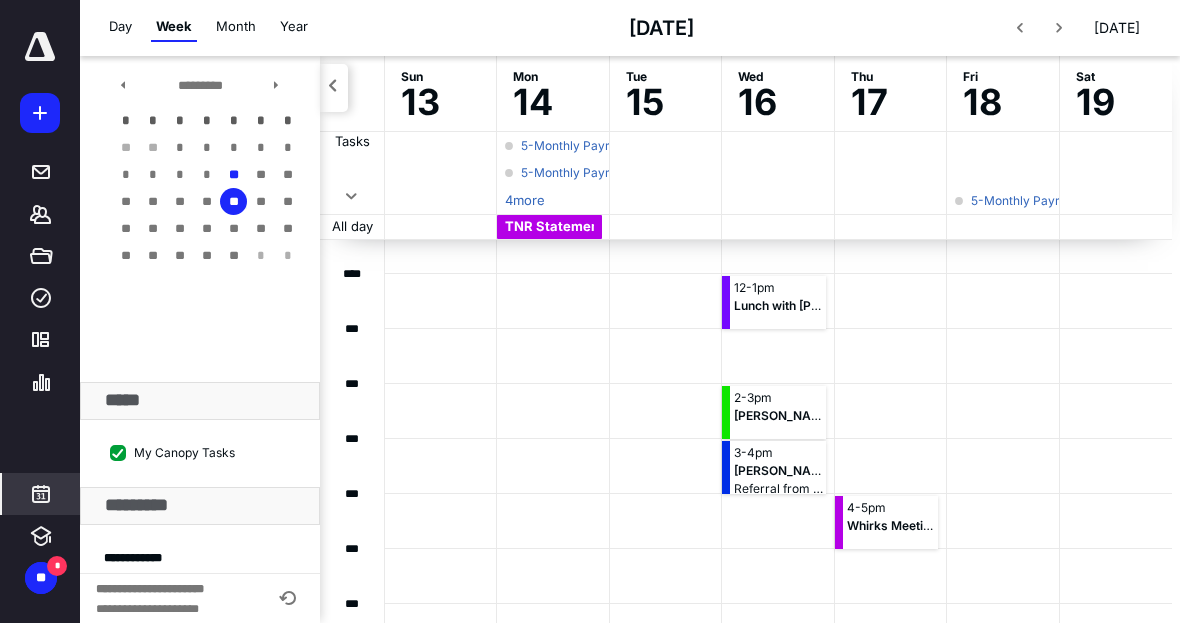 drag, startPoint x: 555, startPoint y: 550, endPoint x: -1, endPoint y: -627, distance: 1301.7162 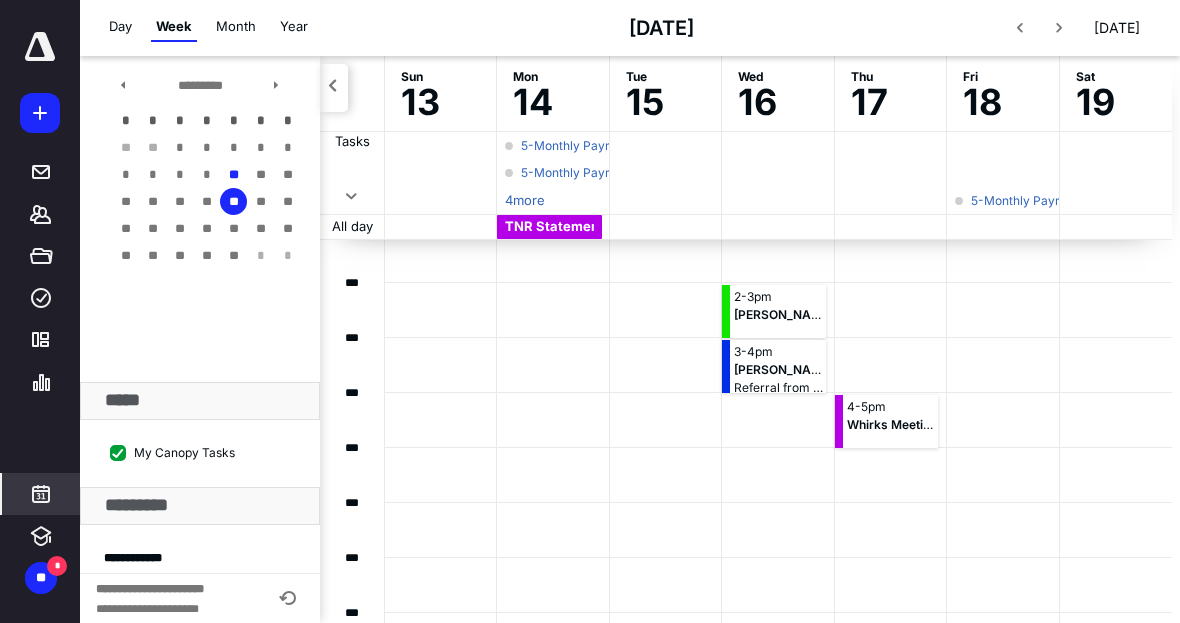scroll, scrollTop: 749, scrollLeft: 0, axis: vertical 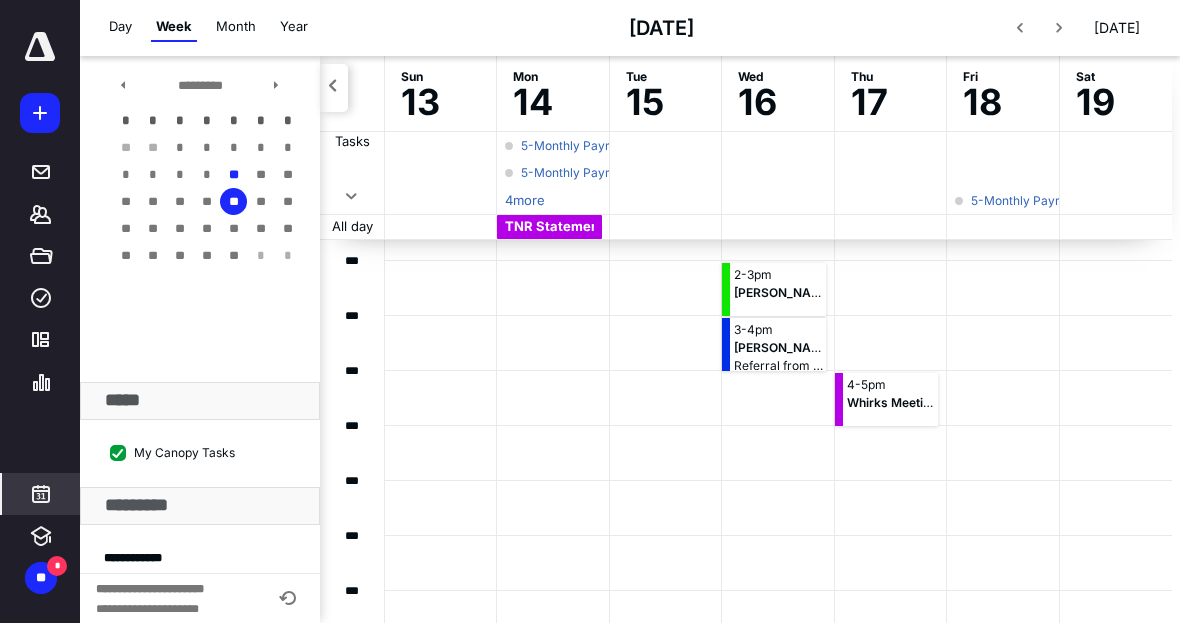 click at bounding box center (1002, 618) 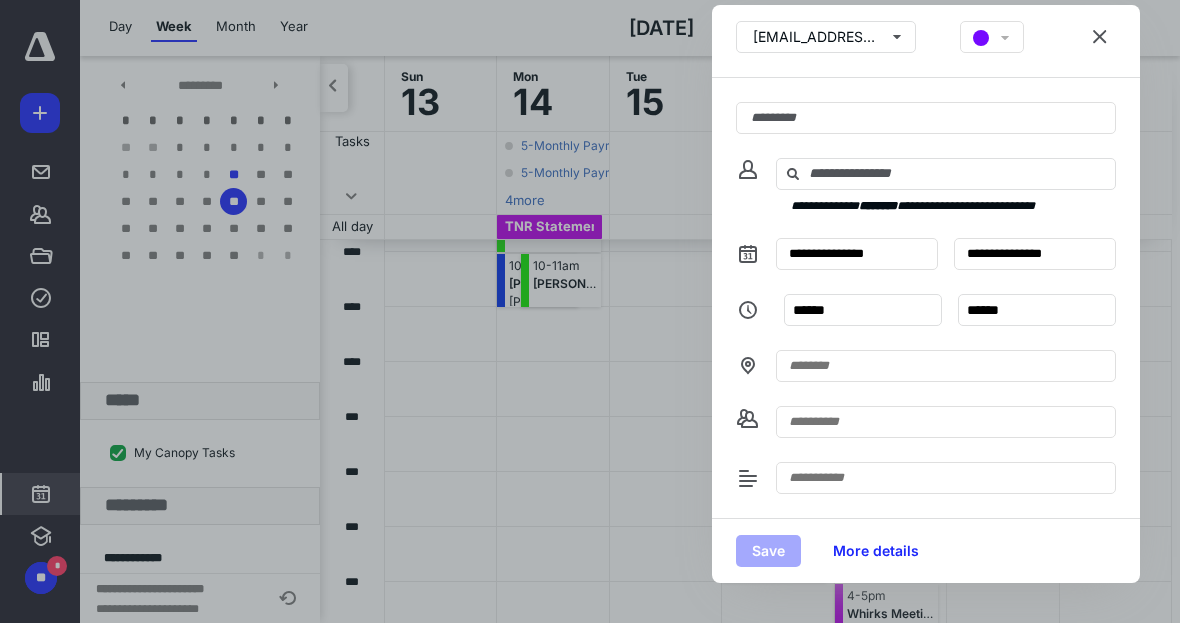 scroll, scrollTop: 513, scrollLeft: 0, axis: vertical 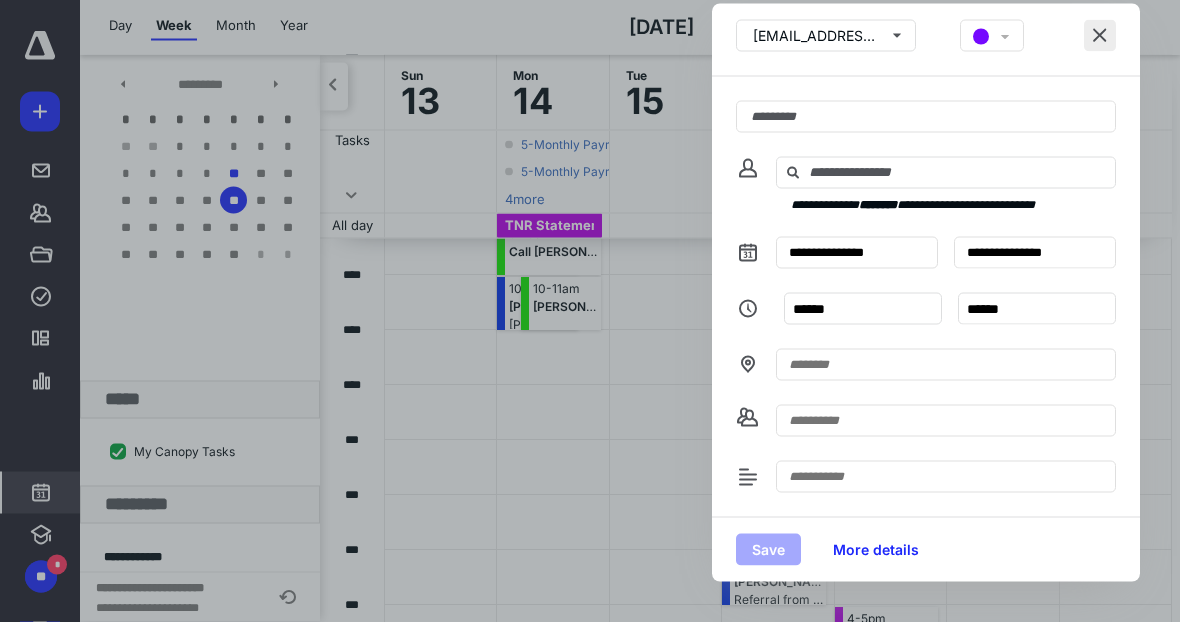 click at bounding box center (1100, 37) 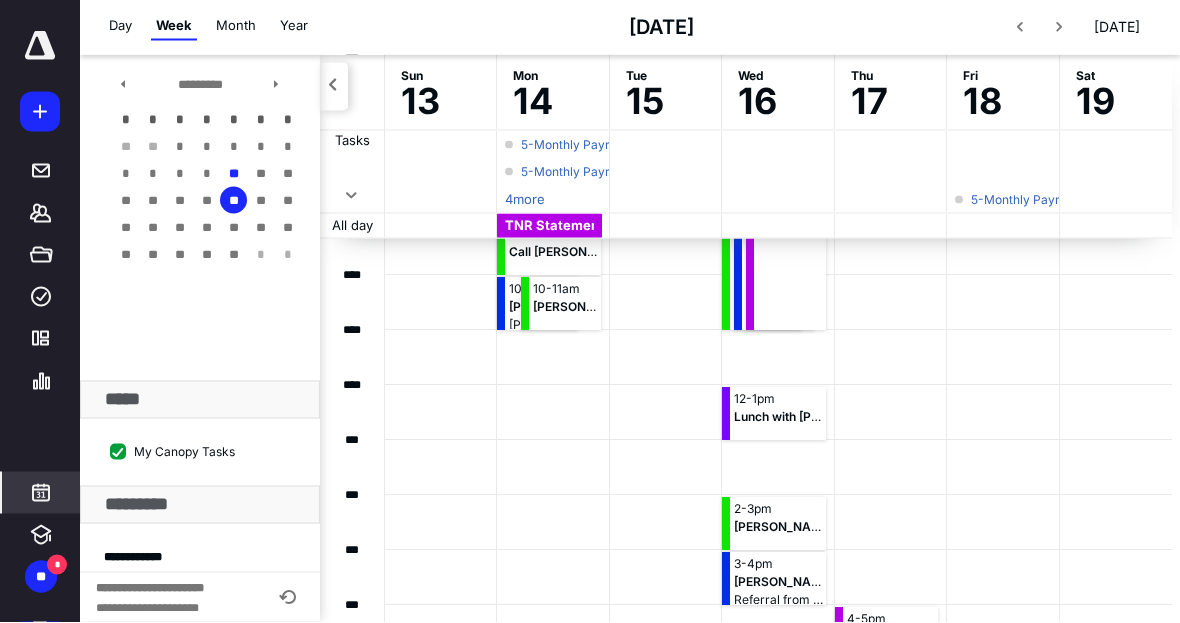 scroll, scrollTop: 515, scrollLeft: 0, axis: vertical 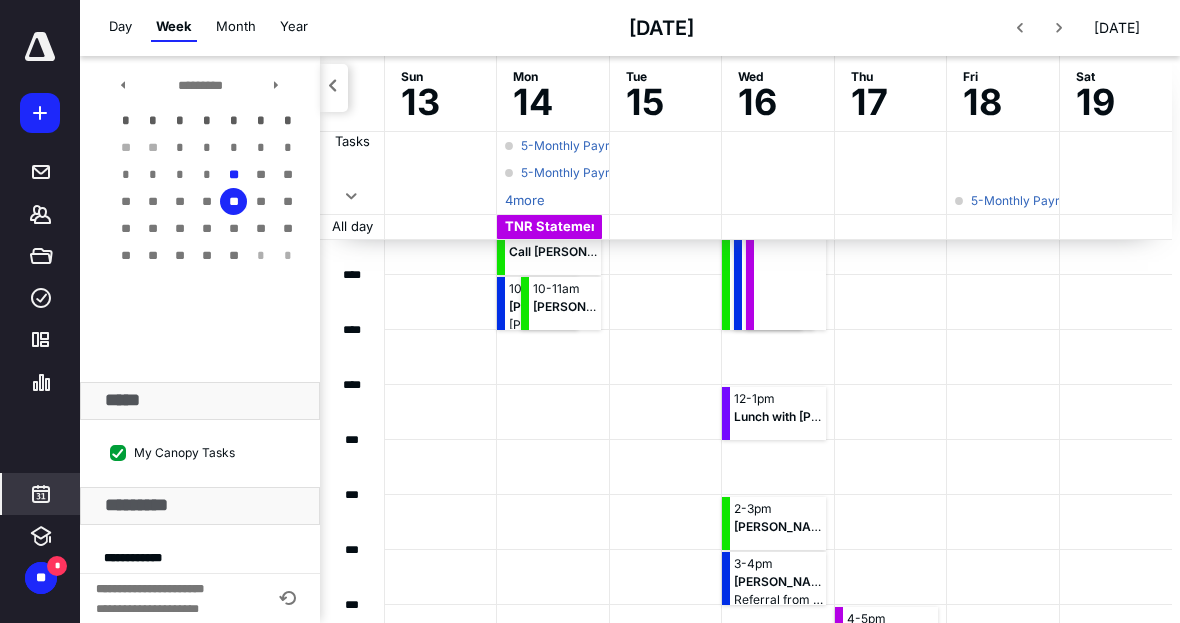 click on "Day Week Month Year [DATE] [DATE]" at bounding box center (630, 28) 